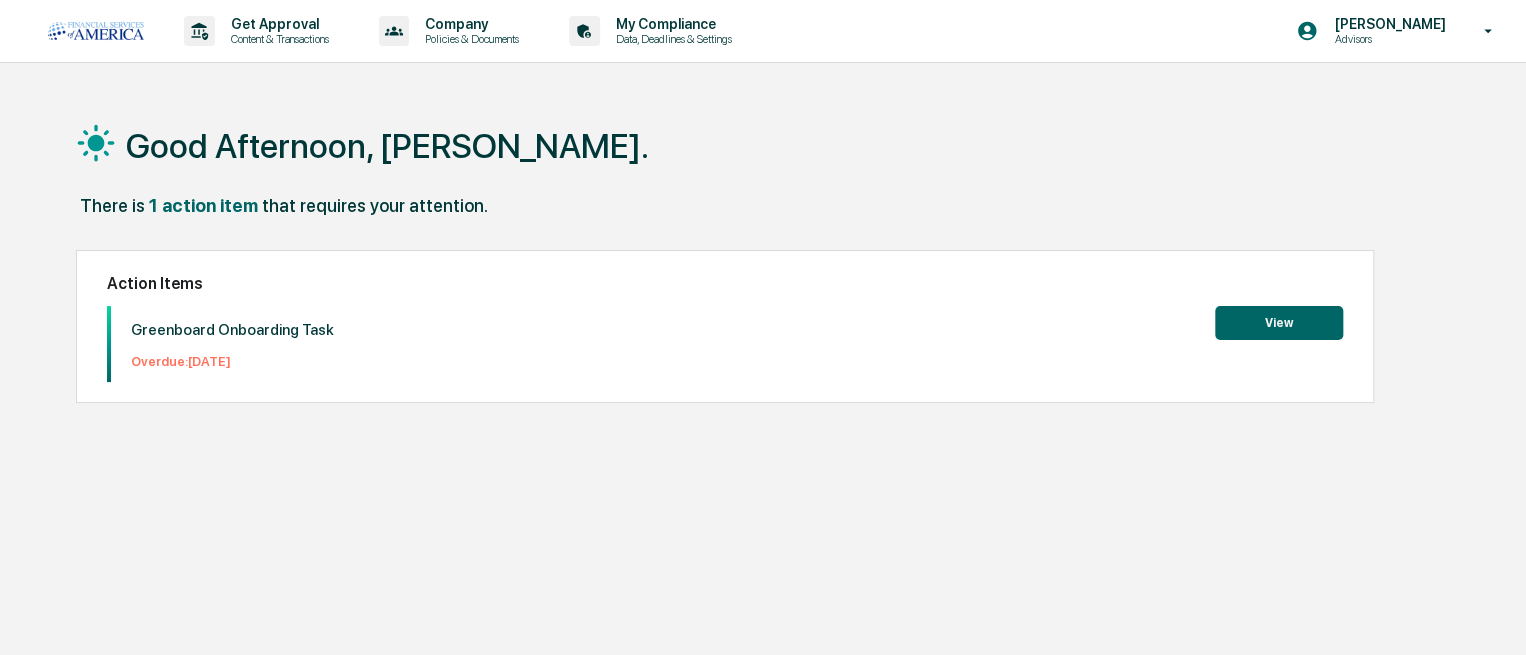 scroll, scrollTop: 0, scrollLeft: 0, axis: both 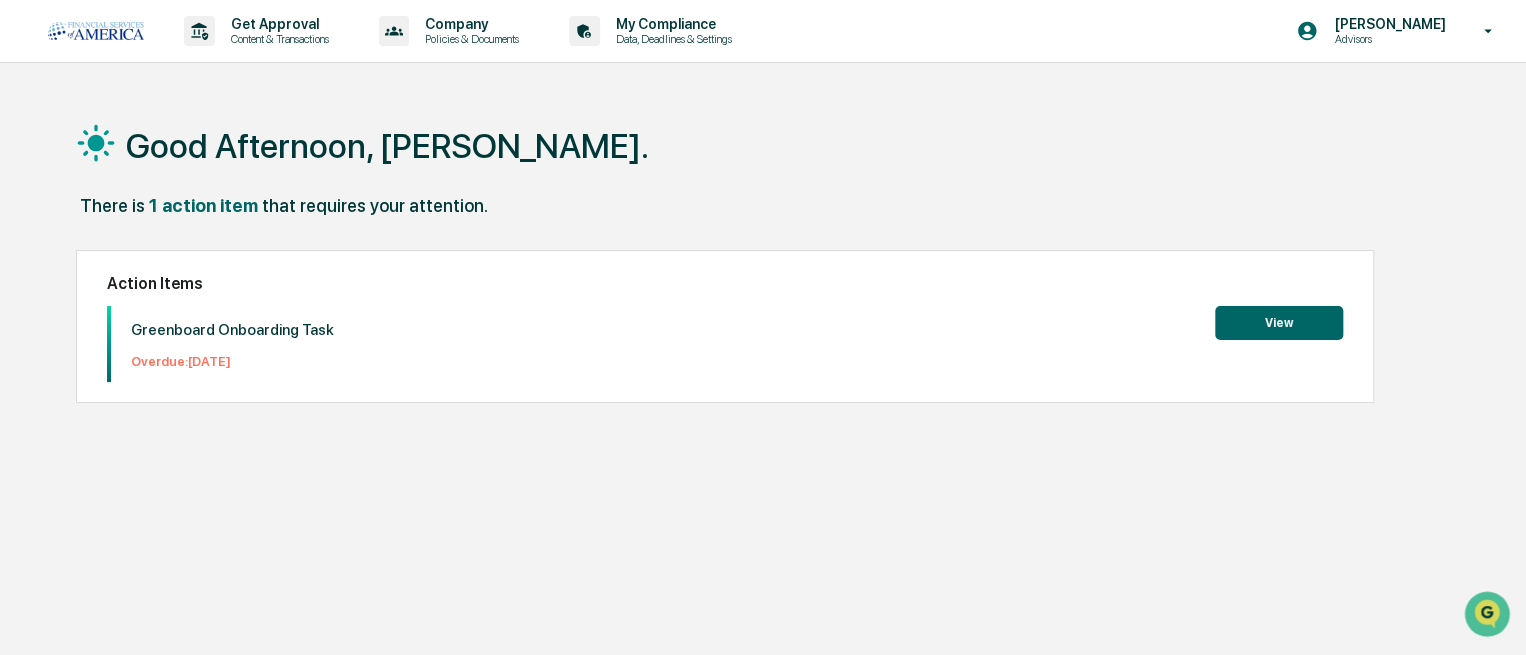click on "View" at bounding box center [1279, 323] 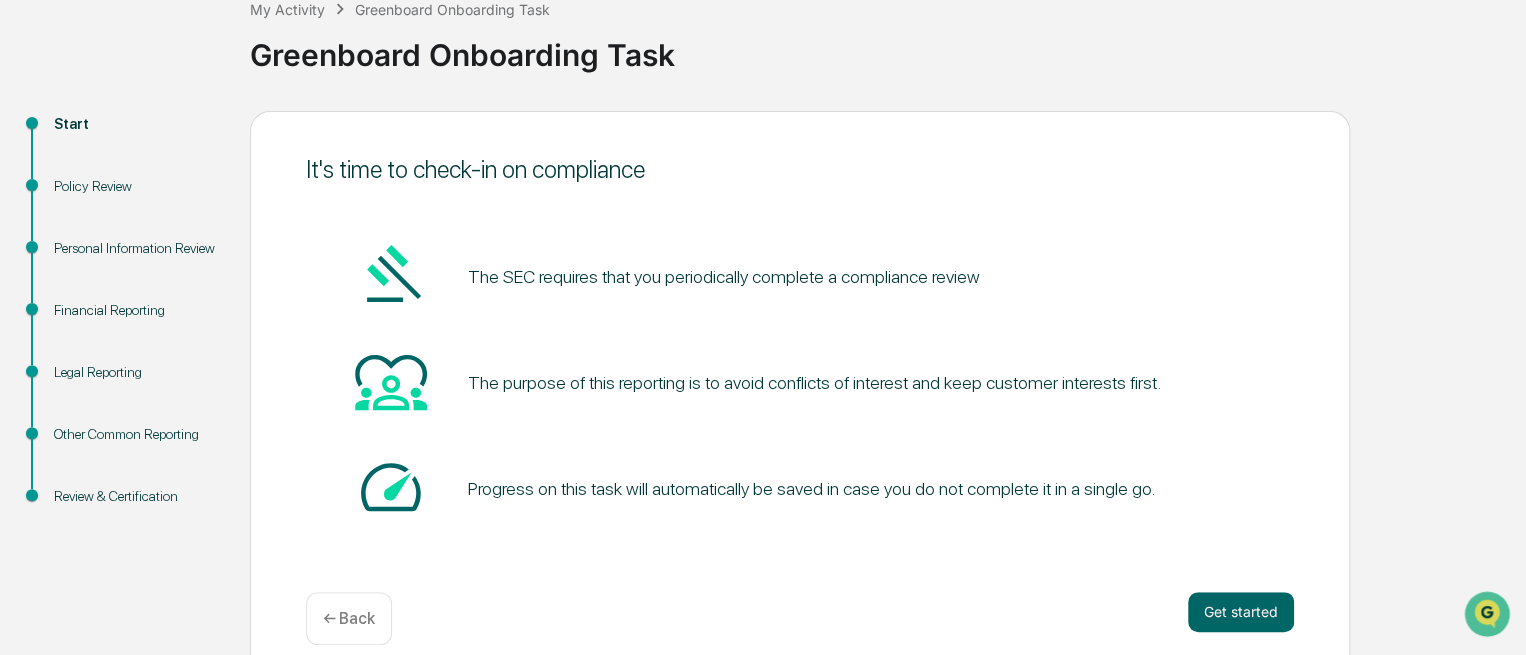 scroll, scrollTop: 149, scrollLeft: 0, axis: vertical 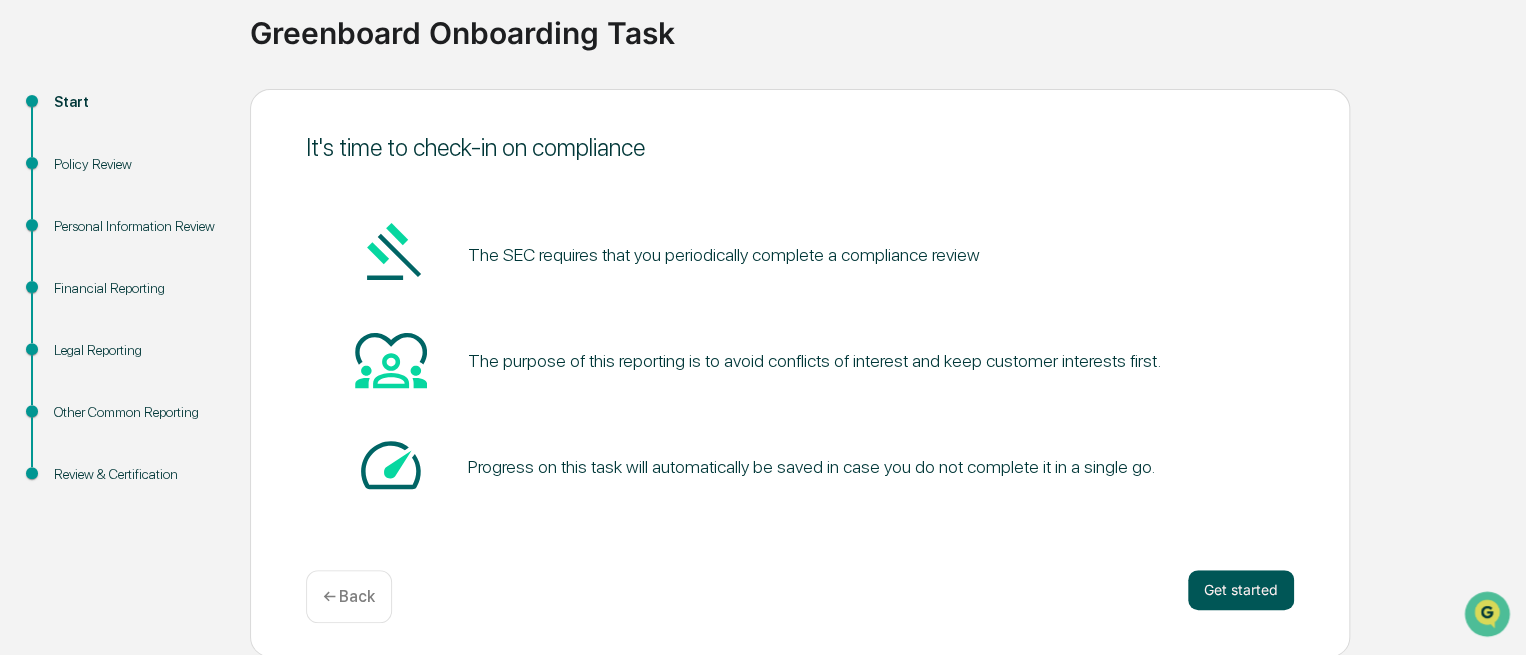 click on "Get started" at bounding box center [1241, 590] 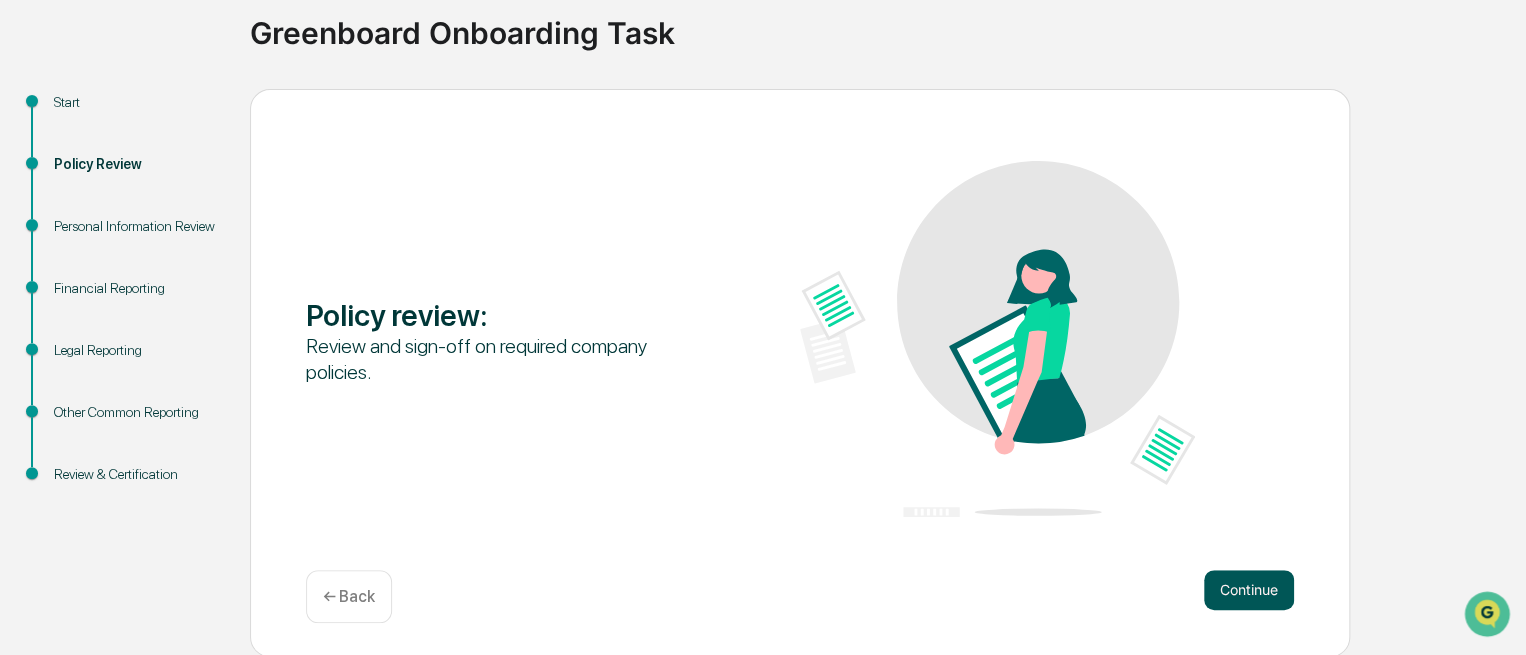 click on "Continue" at bounding box center [1249, 590] 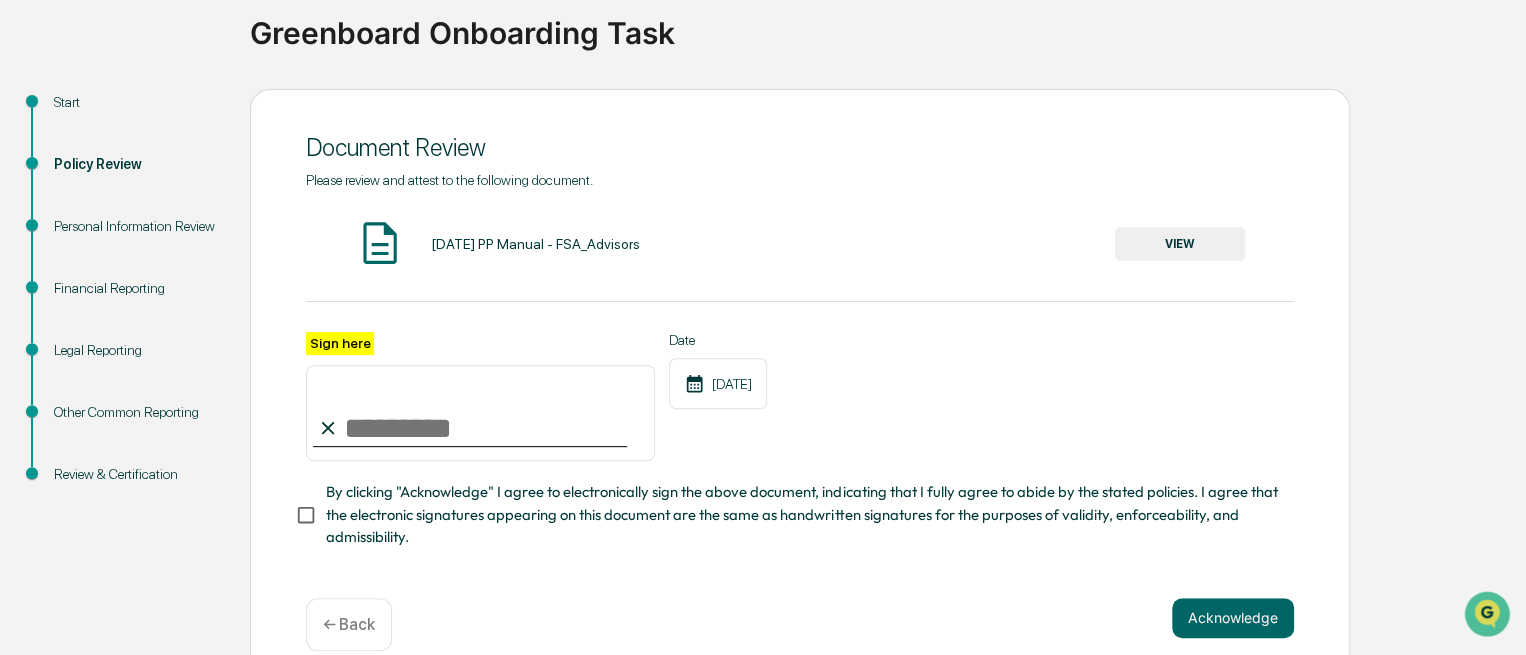 click on "Sign here" at bounding box center [480, 413] 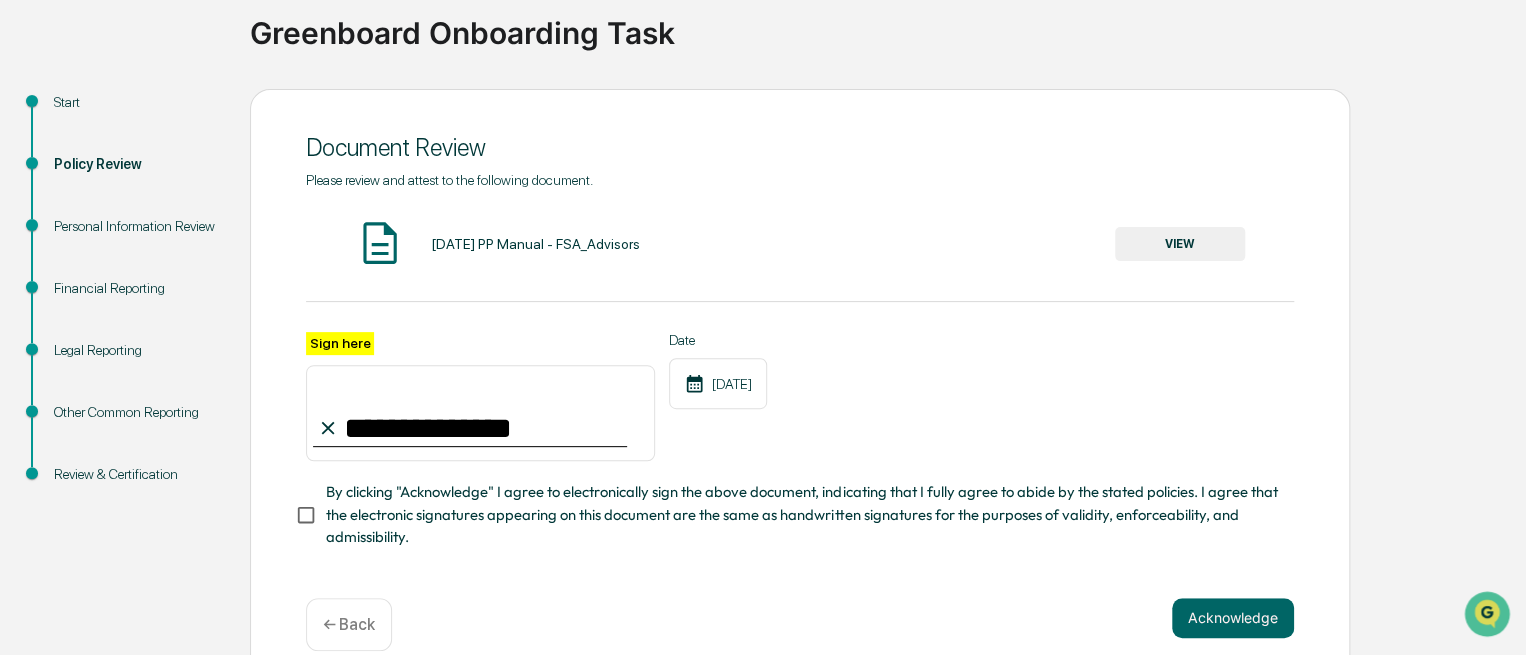 type on "**********" 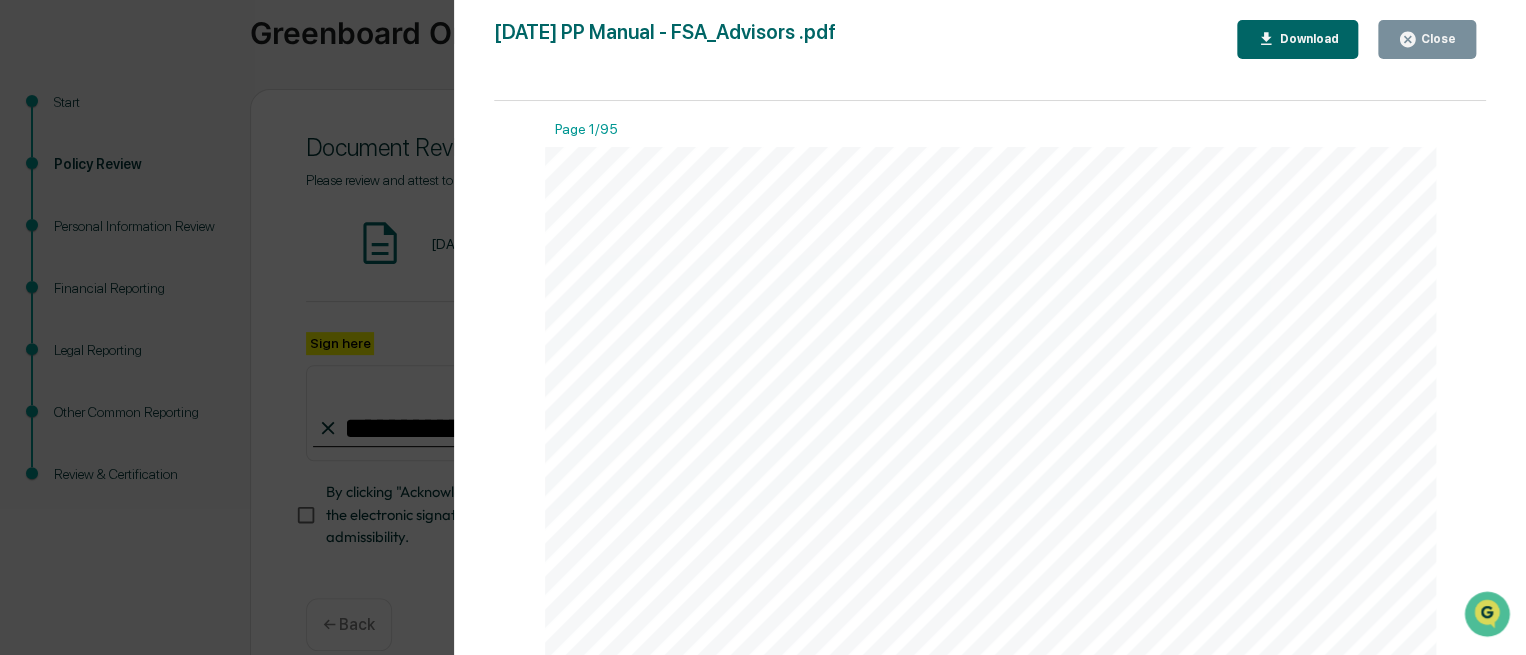 click on "Close" at bounding box center (1436, 39) 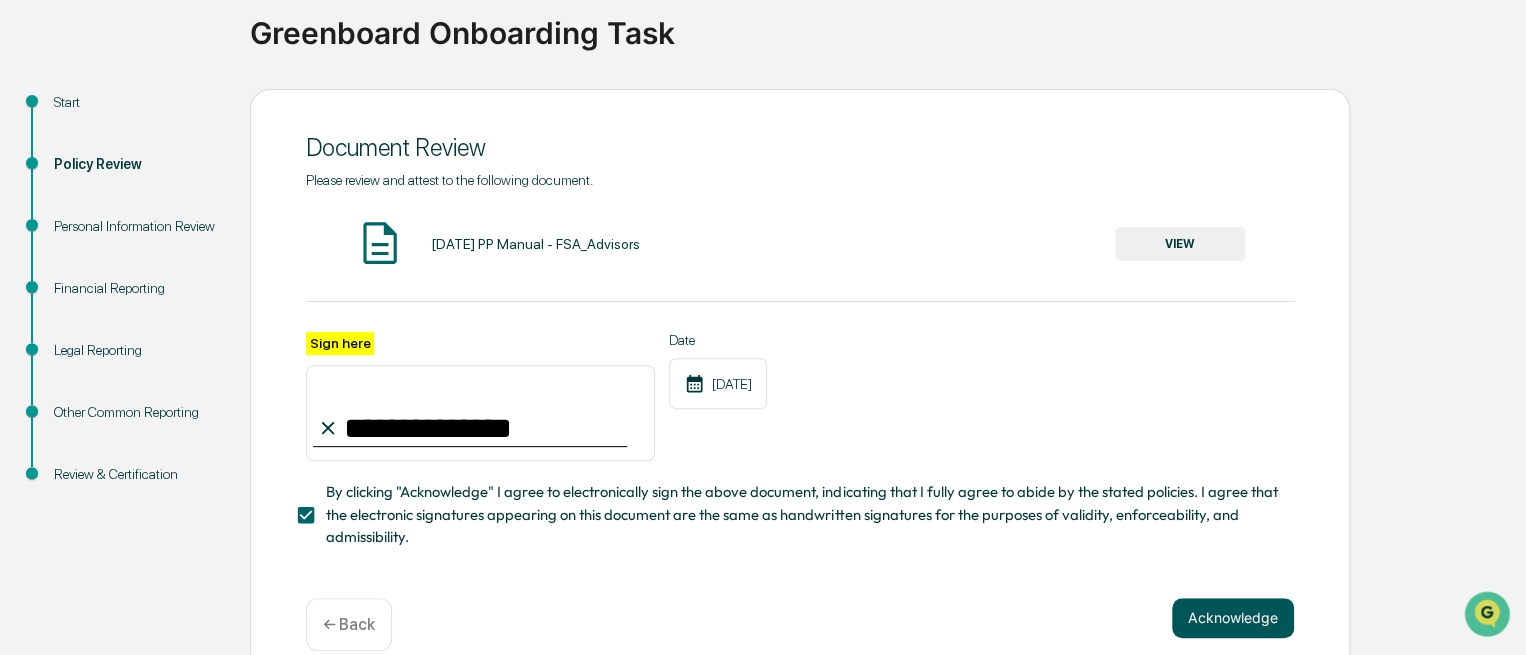 click on "Acknowledge" at bounding box center [1233, 618] 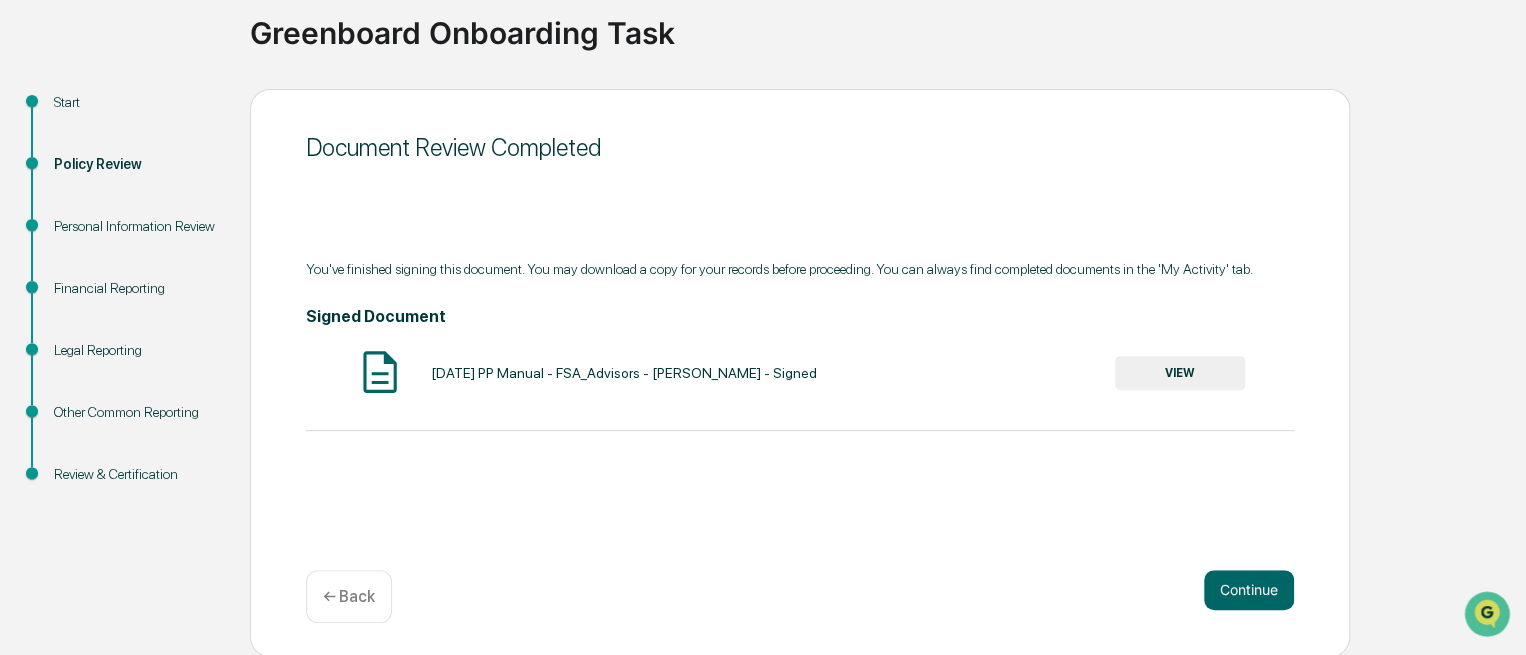 drag, startPoint x: 1240, startPoint y: 599, endPoint x: 1204, endPoint y: 568, distance: 47.507893 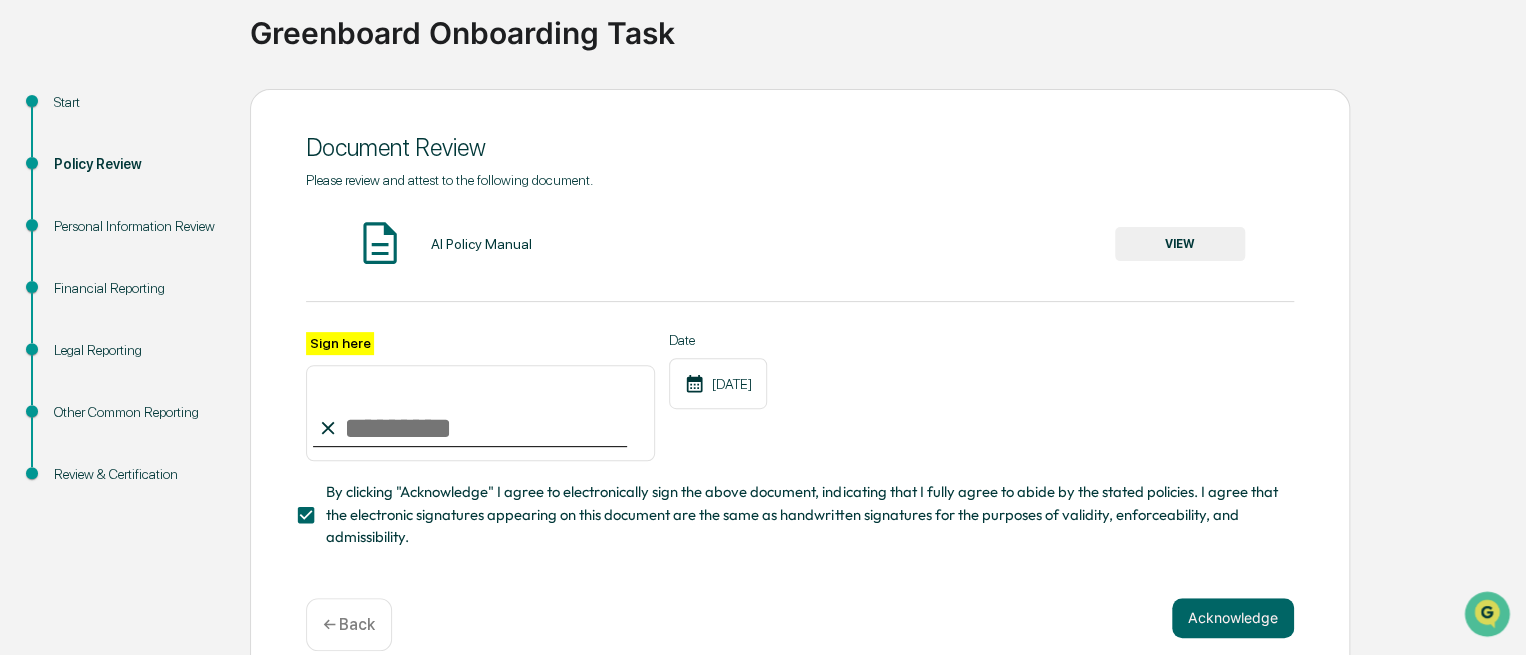 click on "Sign here" at bounding box center (480, 413) 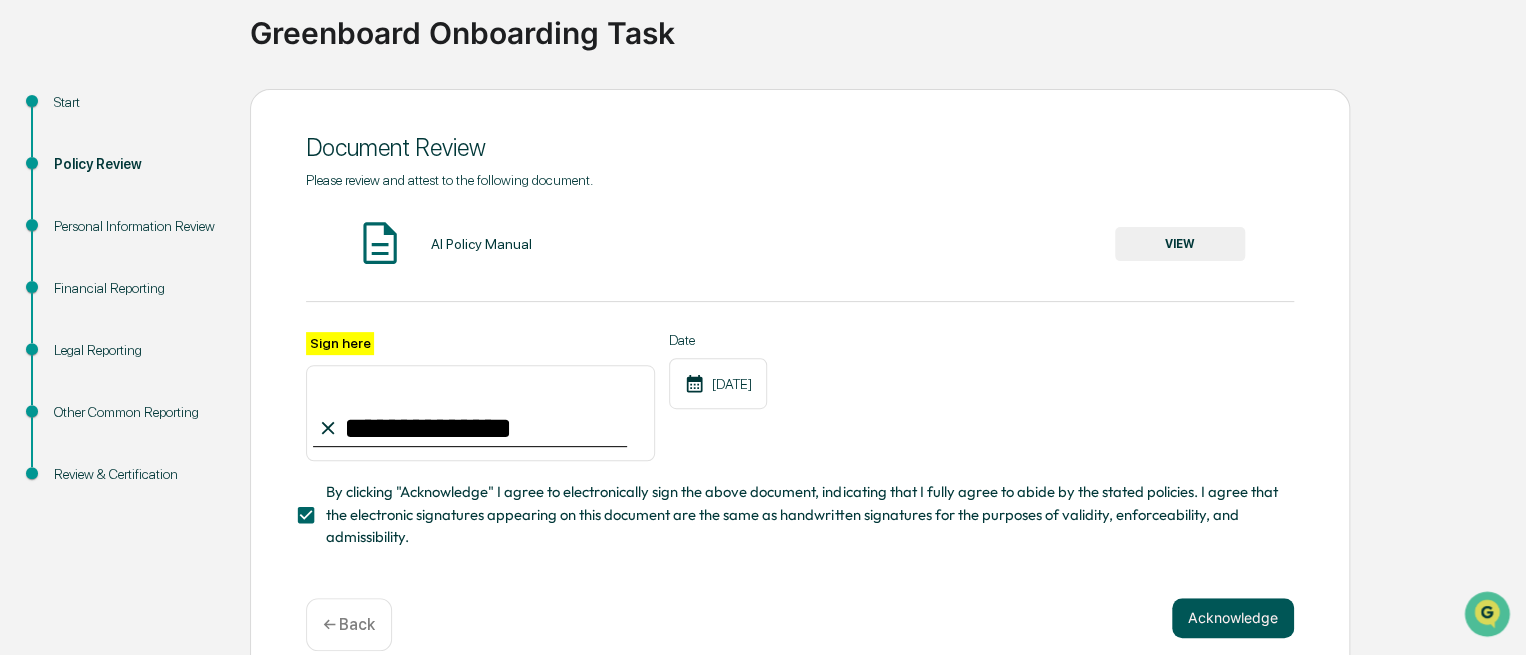 click on "Acknowledge" at bounding box center [1233, 618] 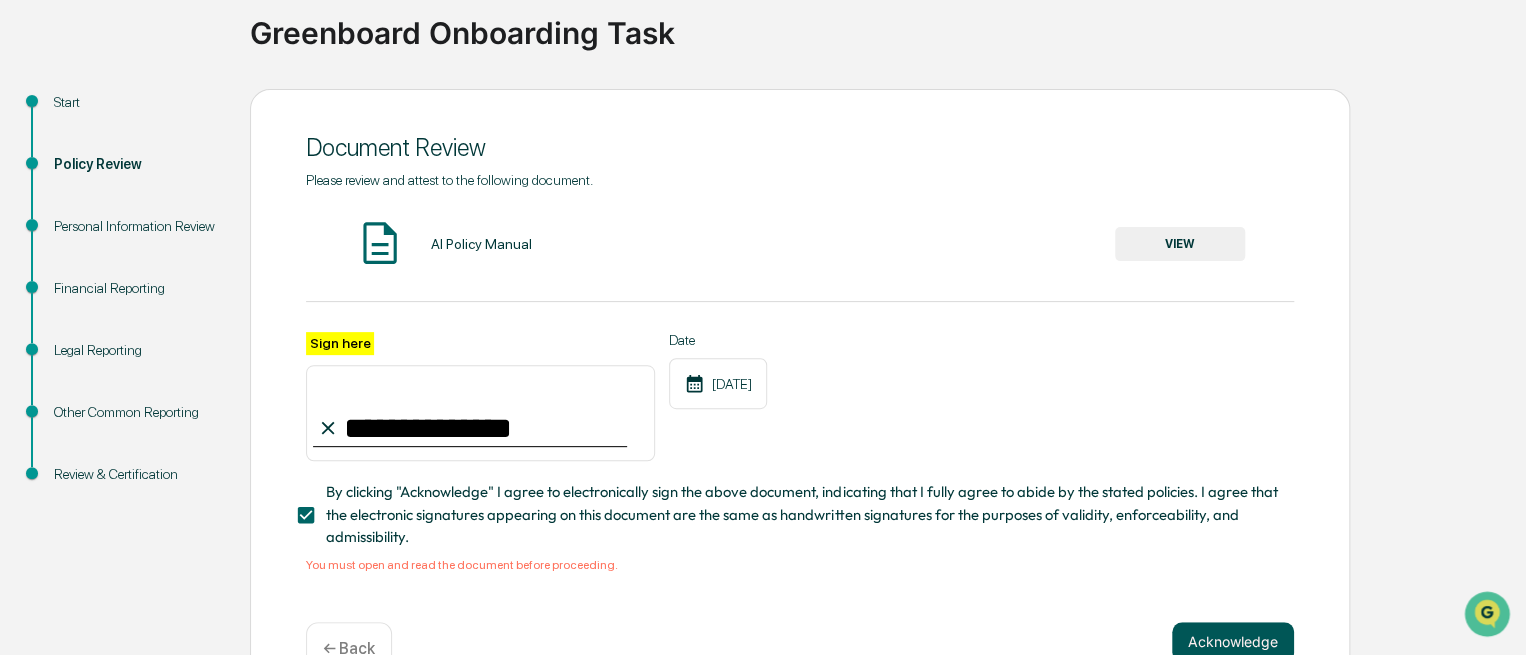 click on "Acknowledge" at bounding box center [1233, 642] 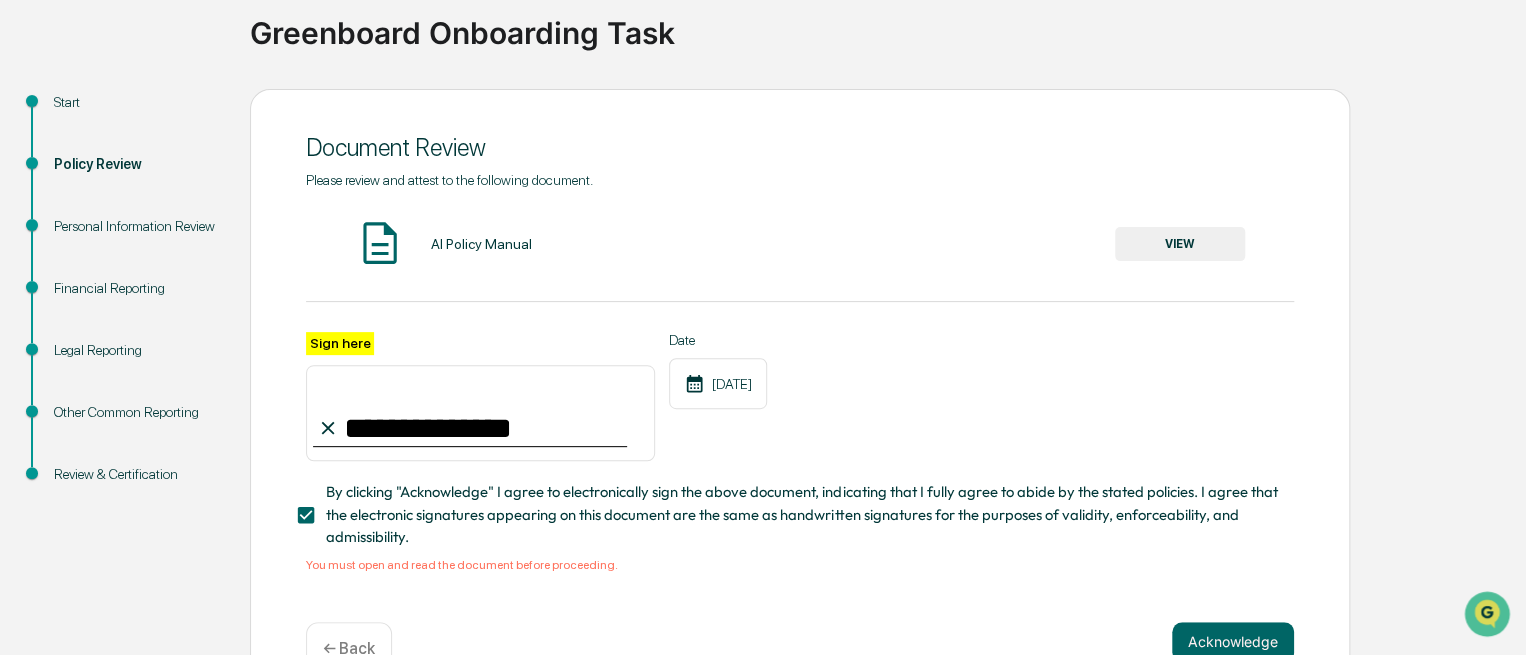 click on "VIEW" at bounding box center (1180, 244) 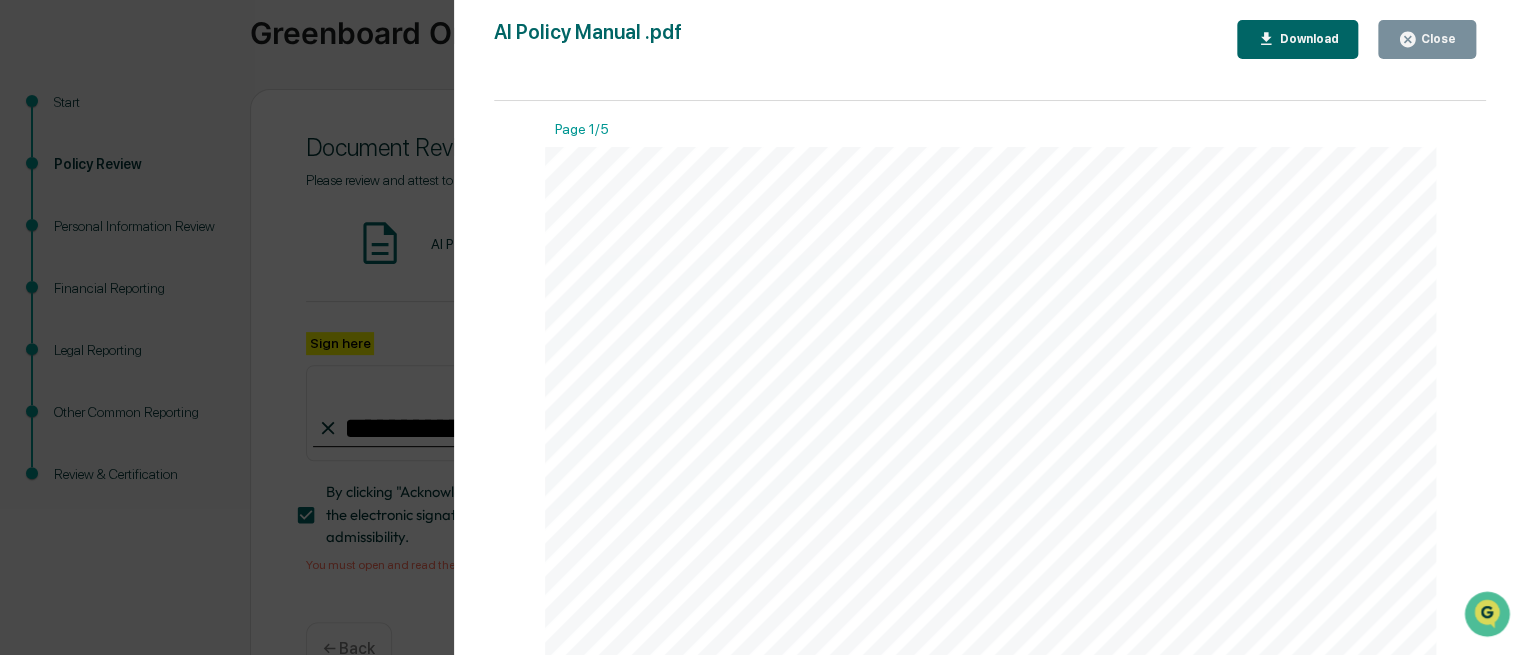 click 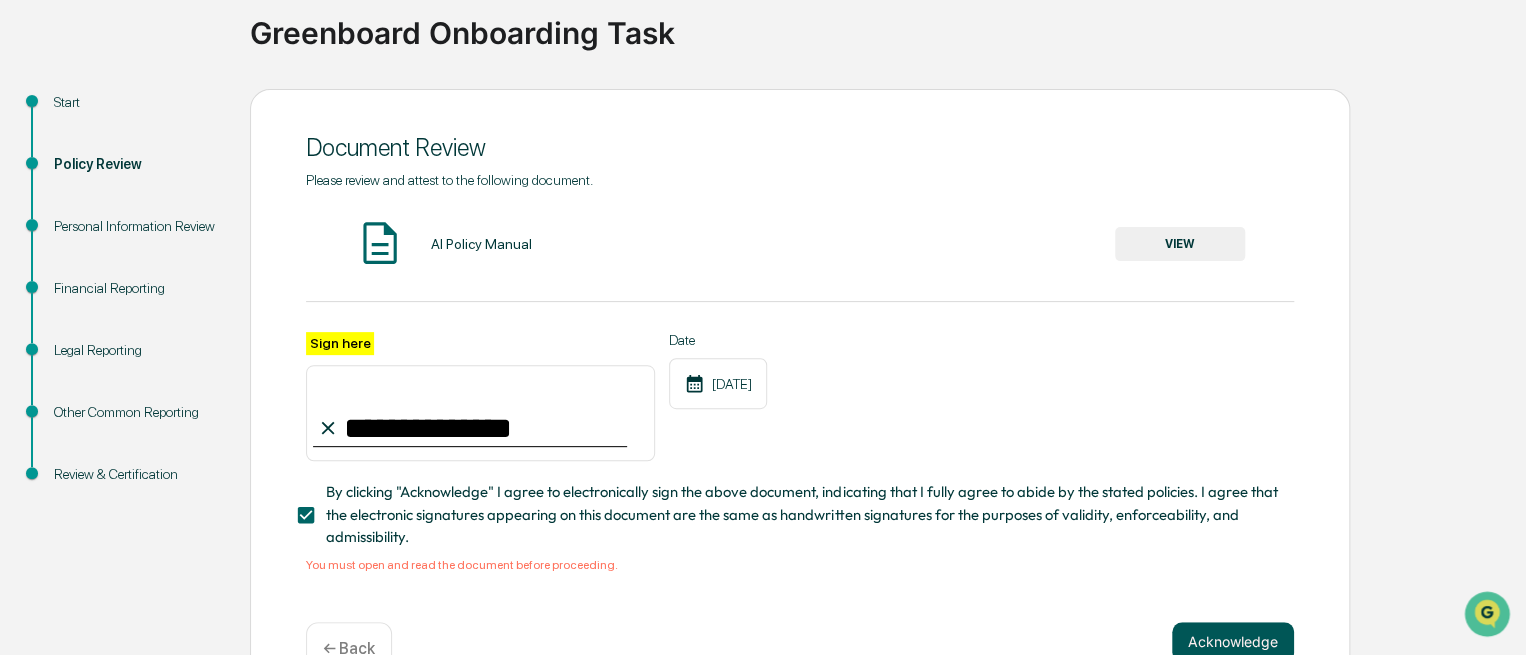 click on "Acknowledge" at bounding box center [1233, 642] 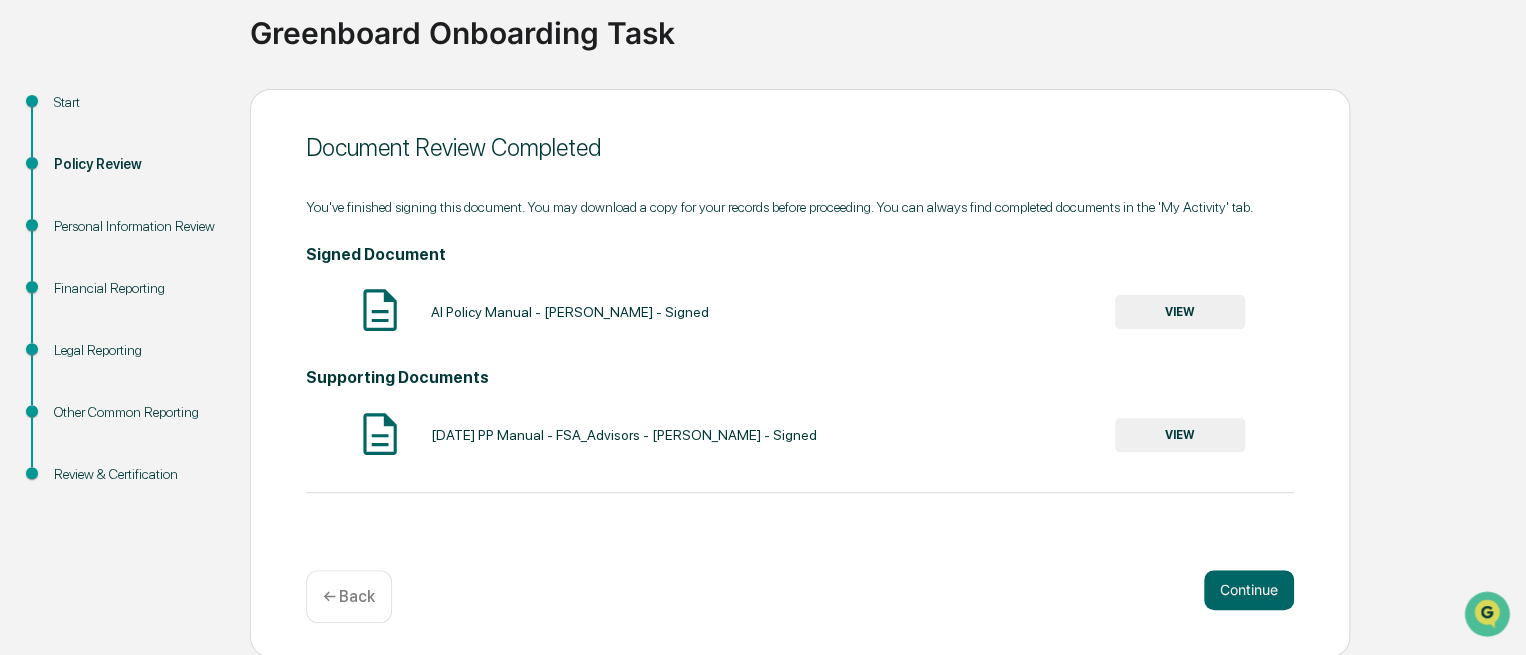 click on "VIEW" at bounding box center (1180, 312) 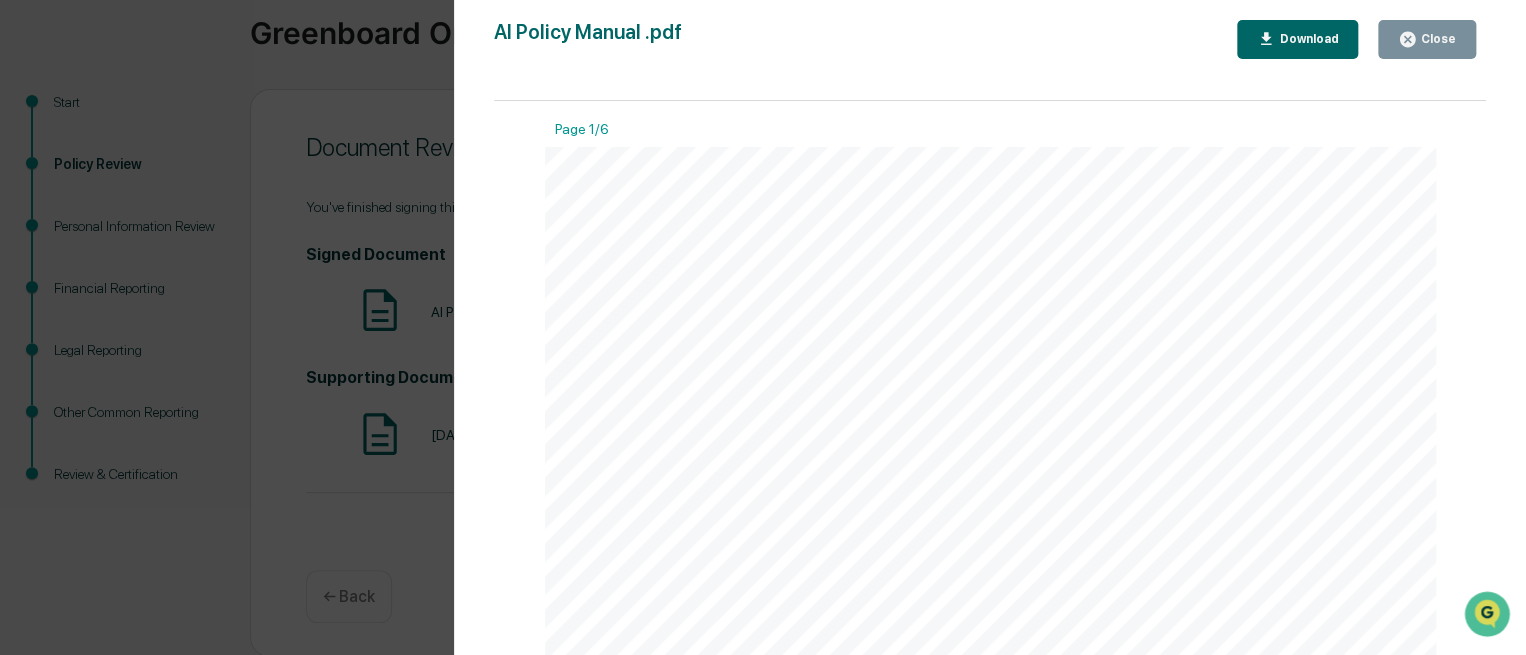 click on "Close" at bounding box center (1427, 39) 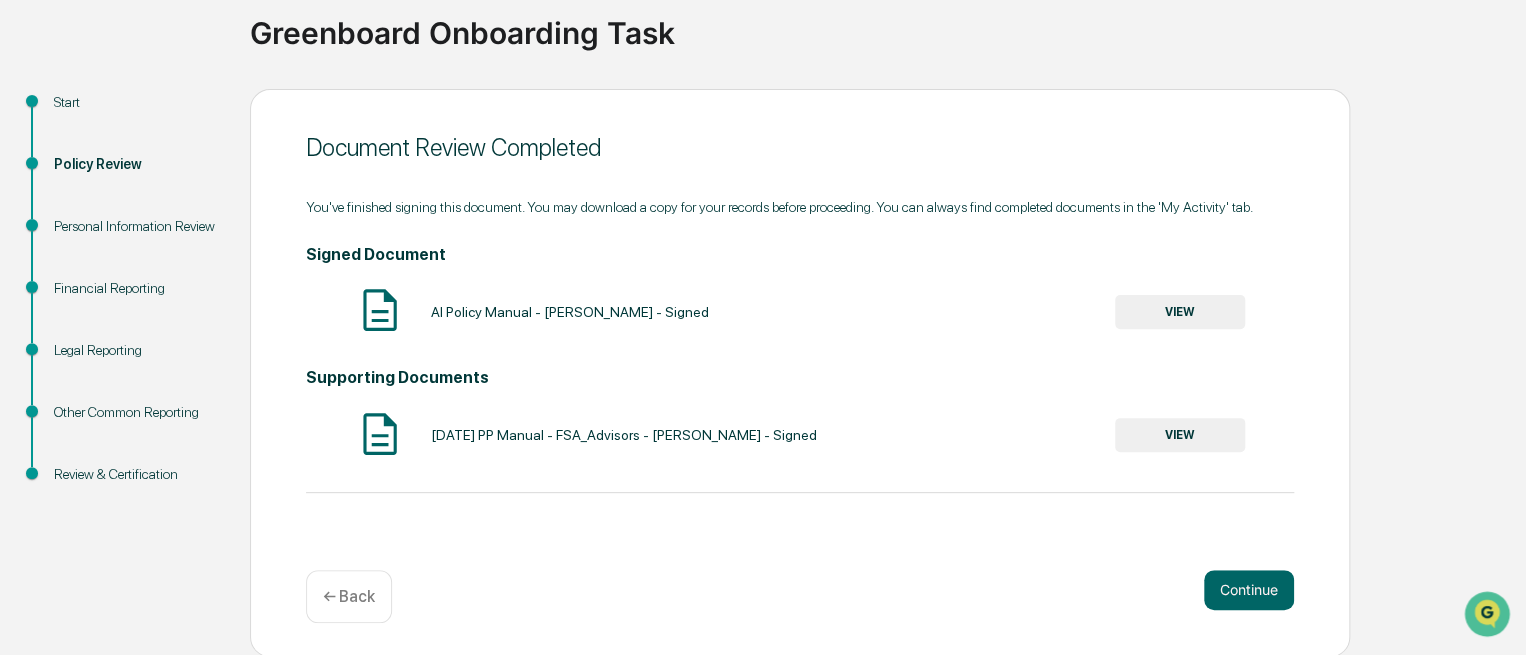 click on "VIEW" at bounding box center [1180, 435] 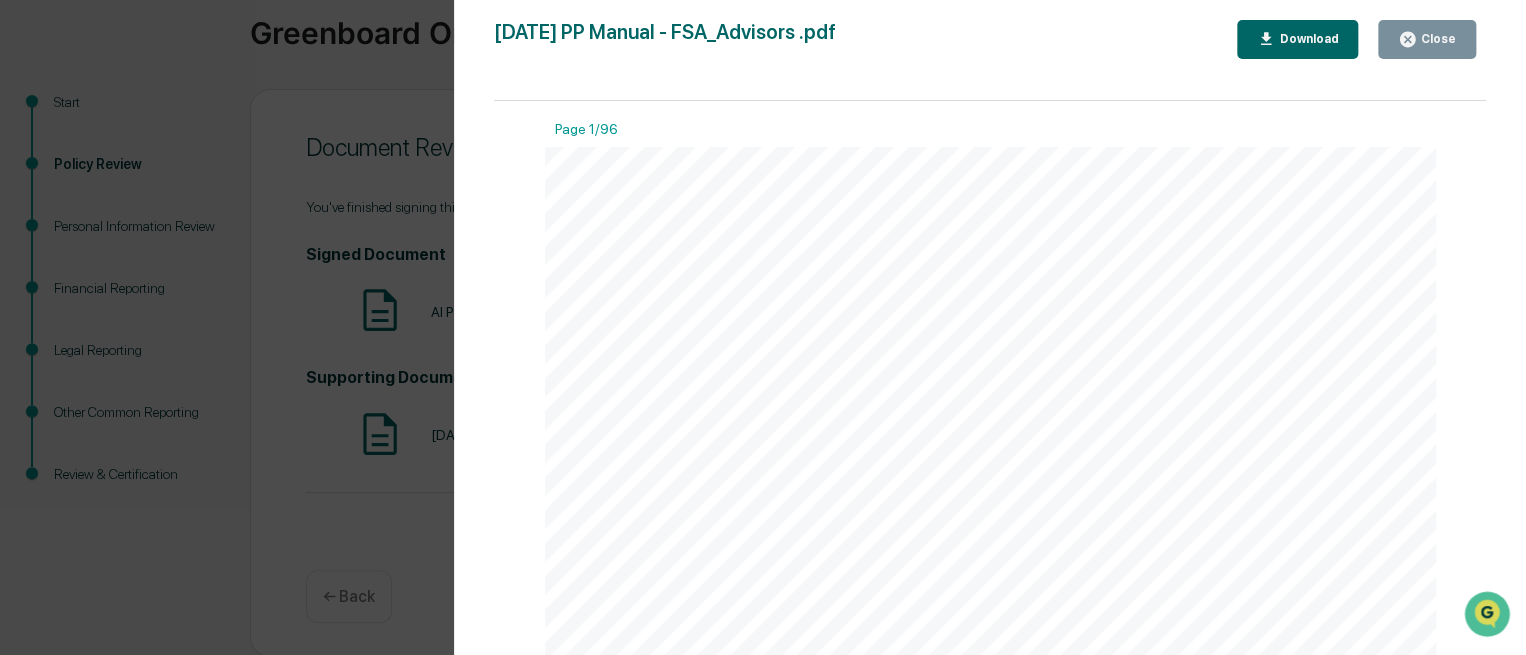 click on "Close" at bounding box center (1436, 39) 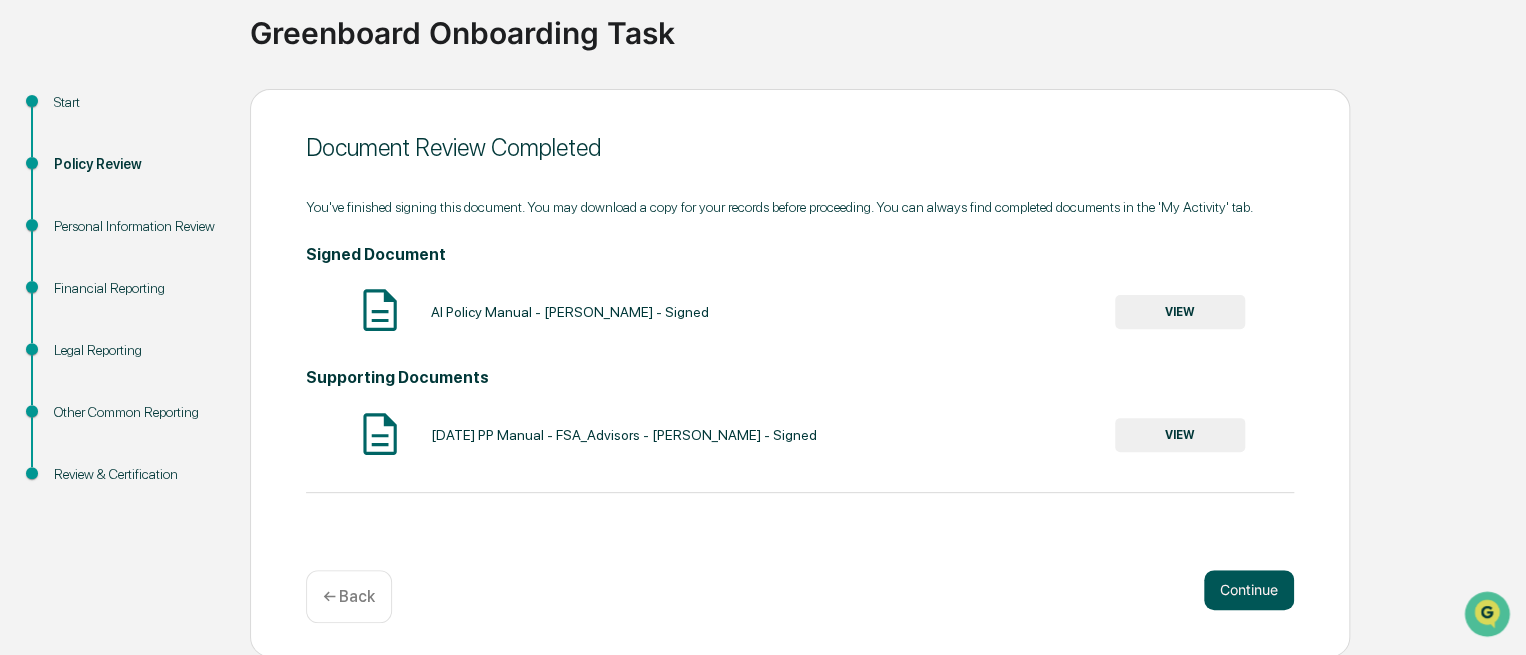 click on "Continue" at bounding box center (1249, 590) 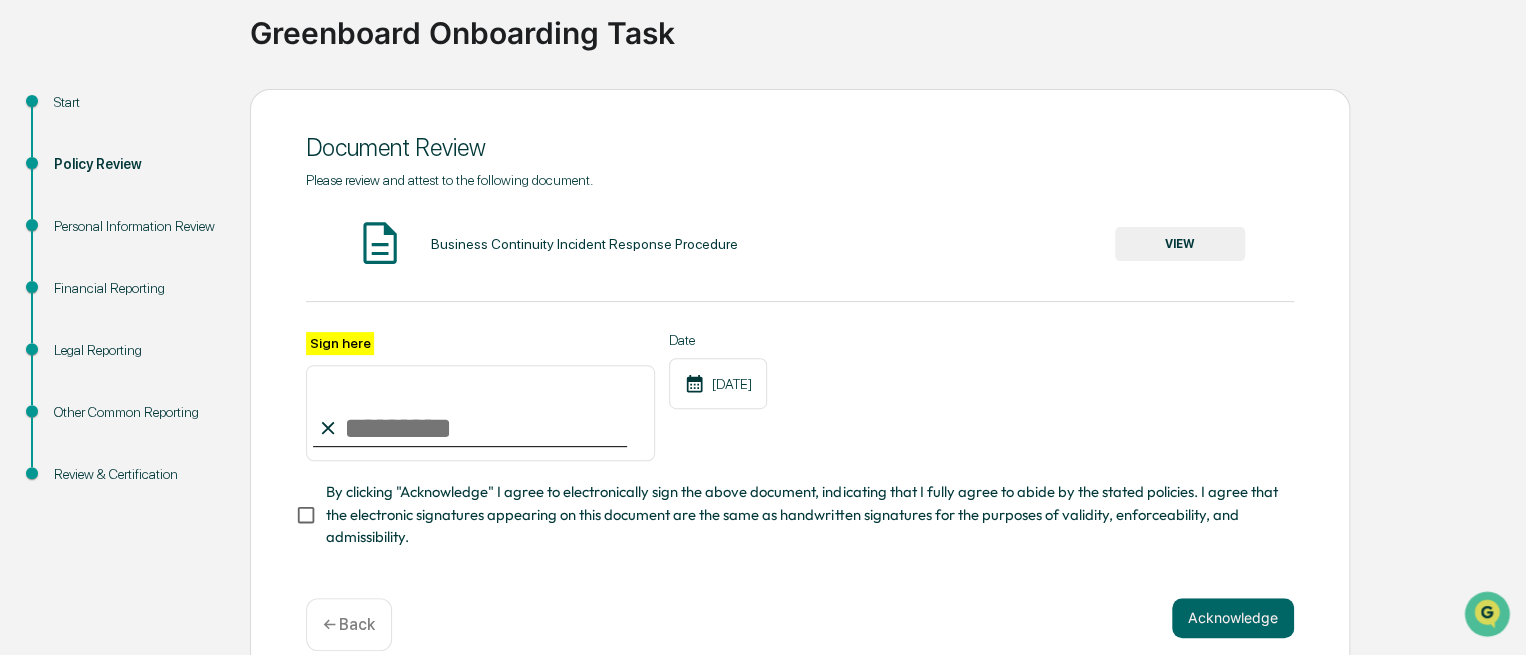 click on "Sign here" at bounding box center (480, 413) 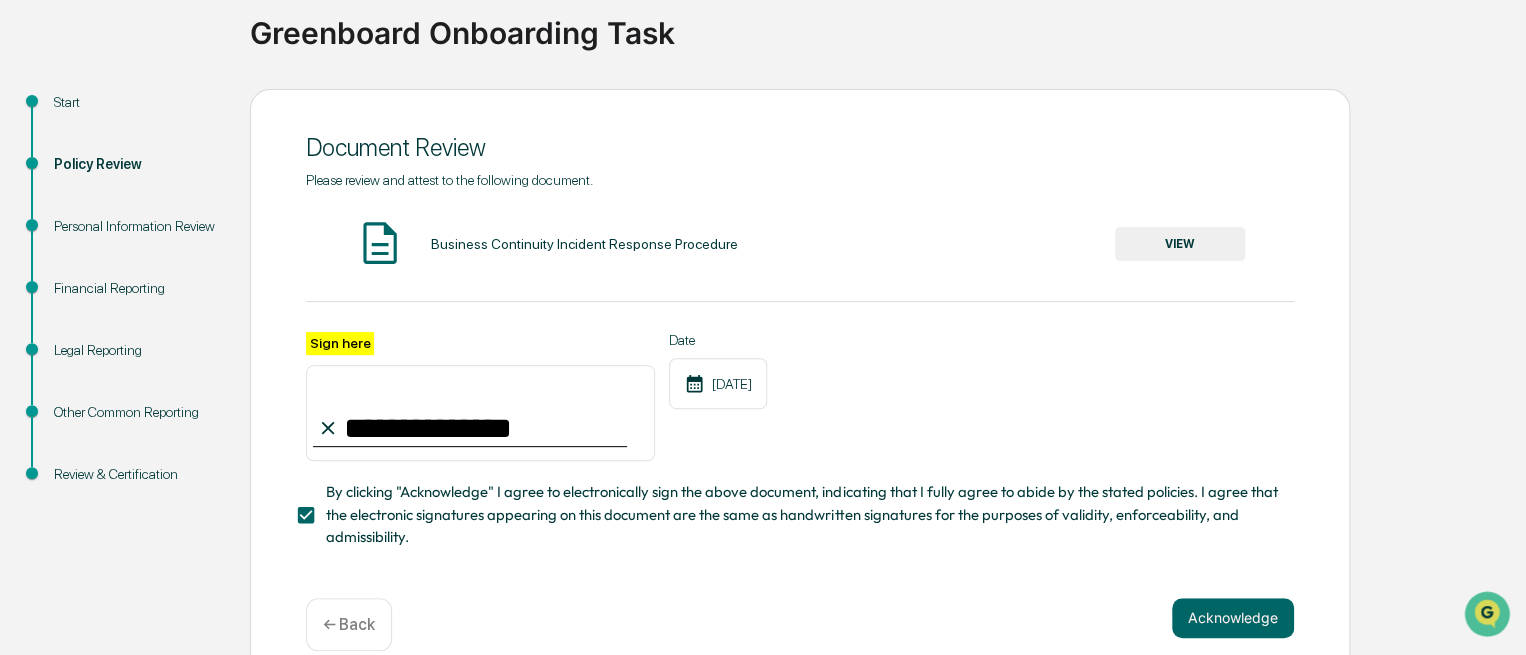 click on "VIEW" at bounding box center (1180, 244) 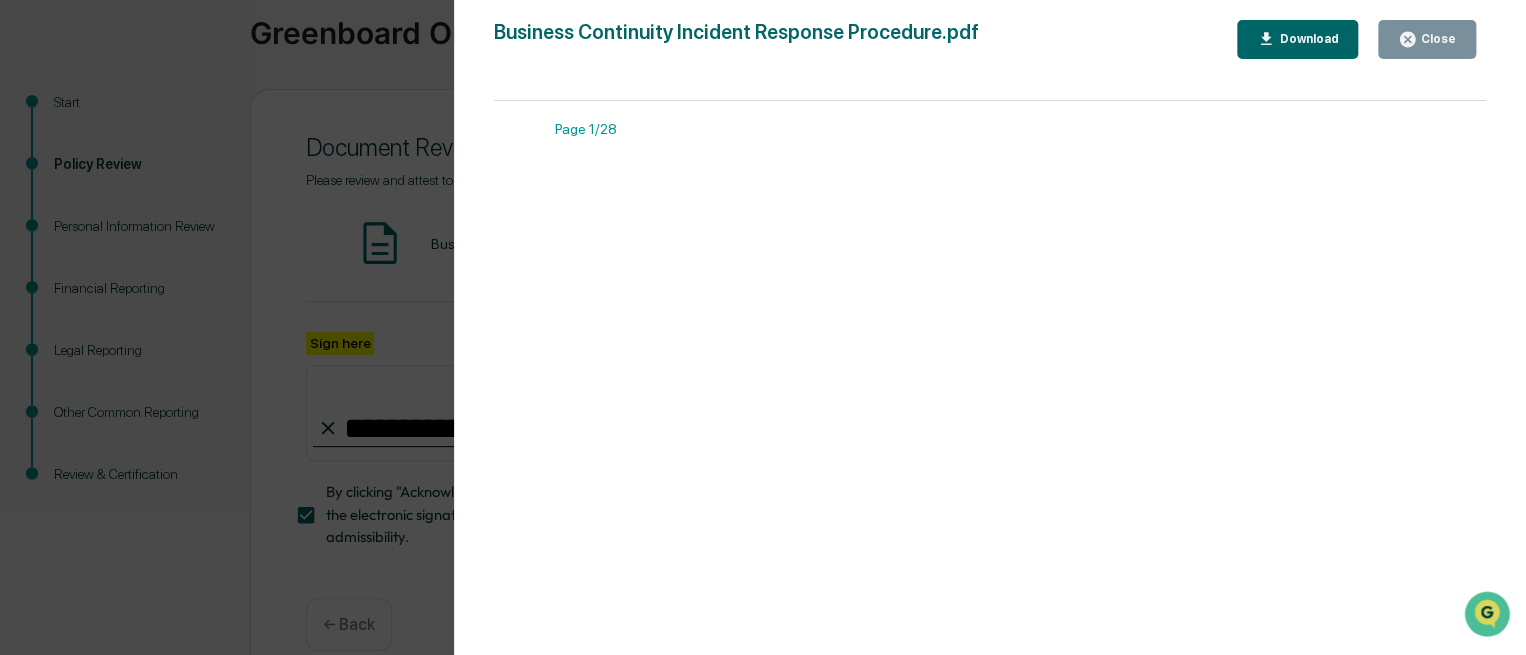 click on "Close" at bounding box center (1436, 39) 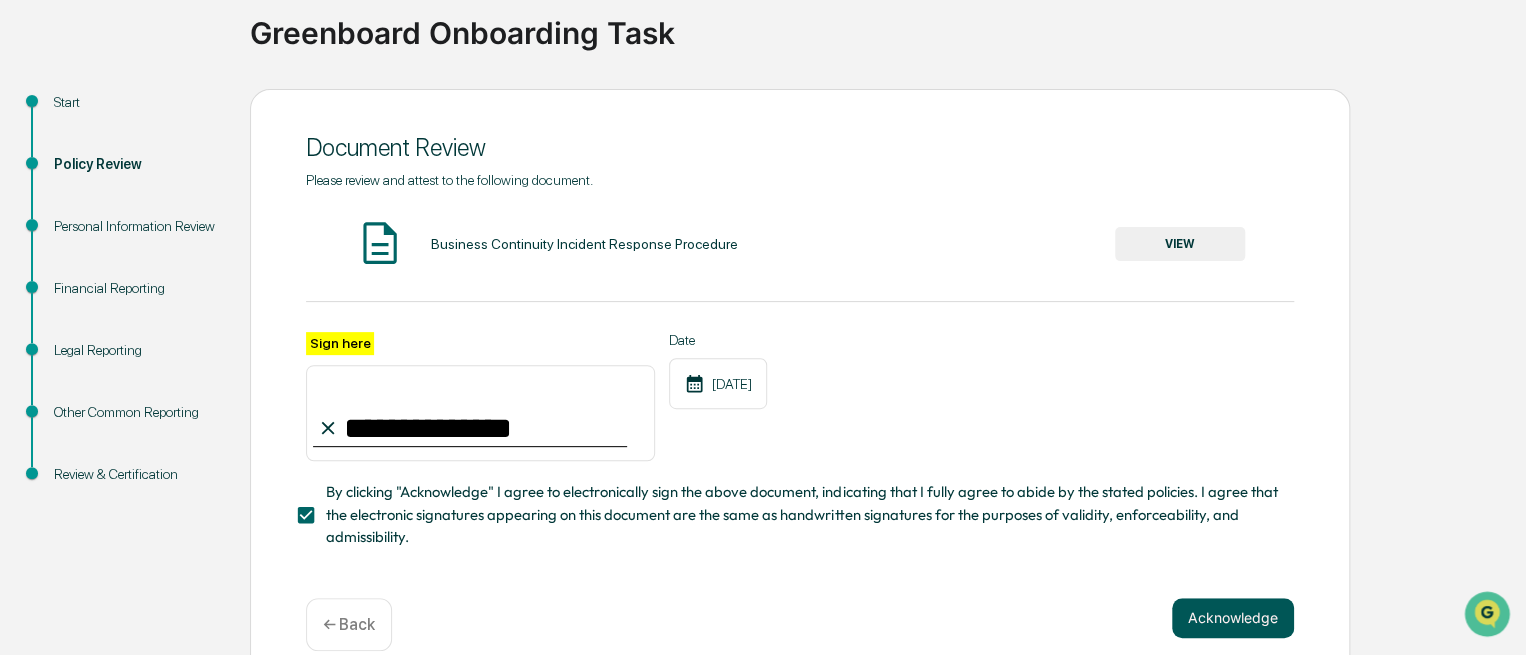 click on "Acknowledge" at bounding box center [1233, 618] 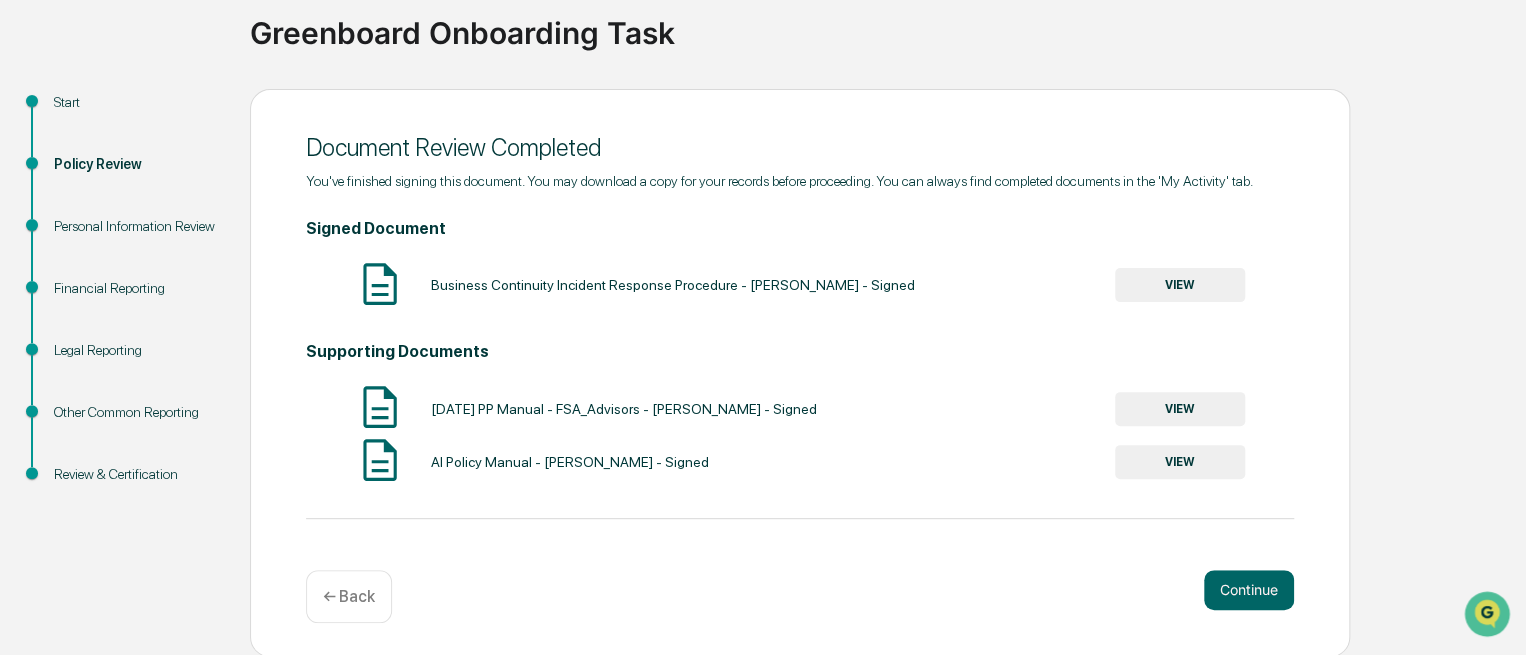 click on "VIEW" at bounding box center [1180, 285] 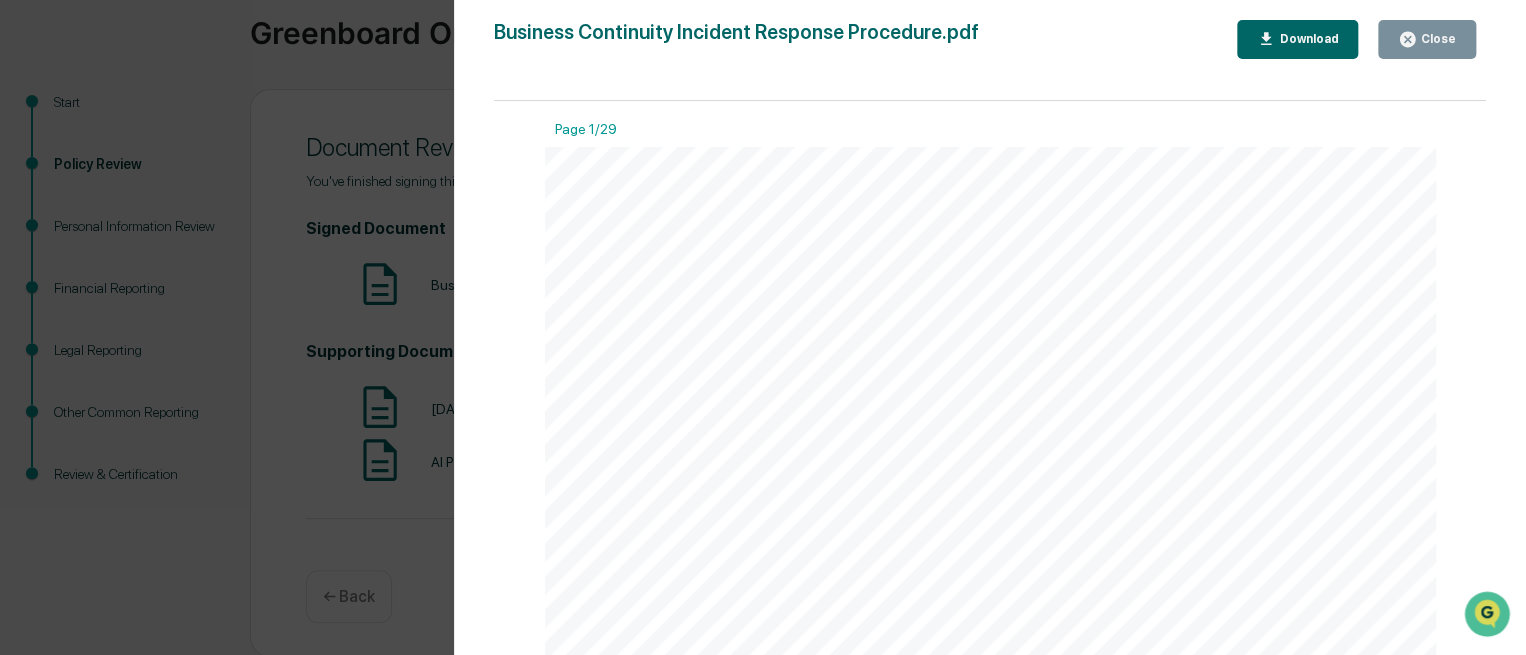 click on "Close" at bounding box center (1436, 39) 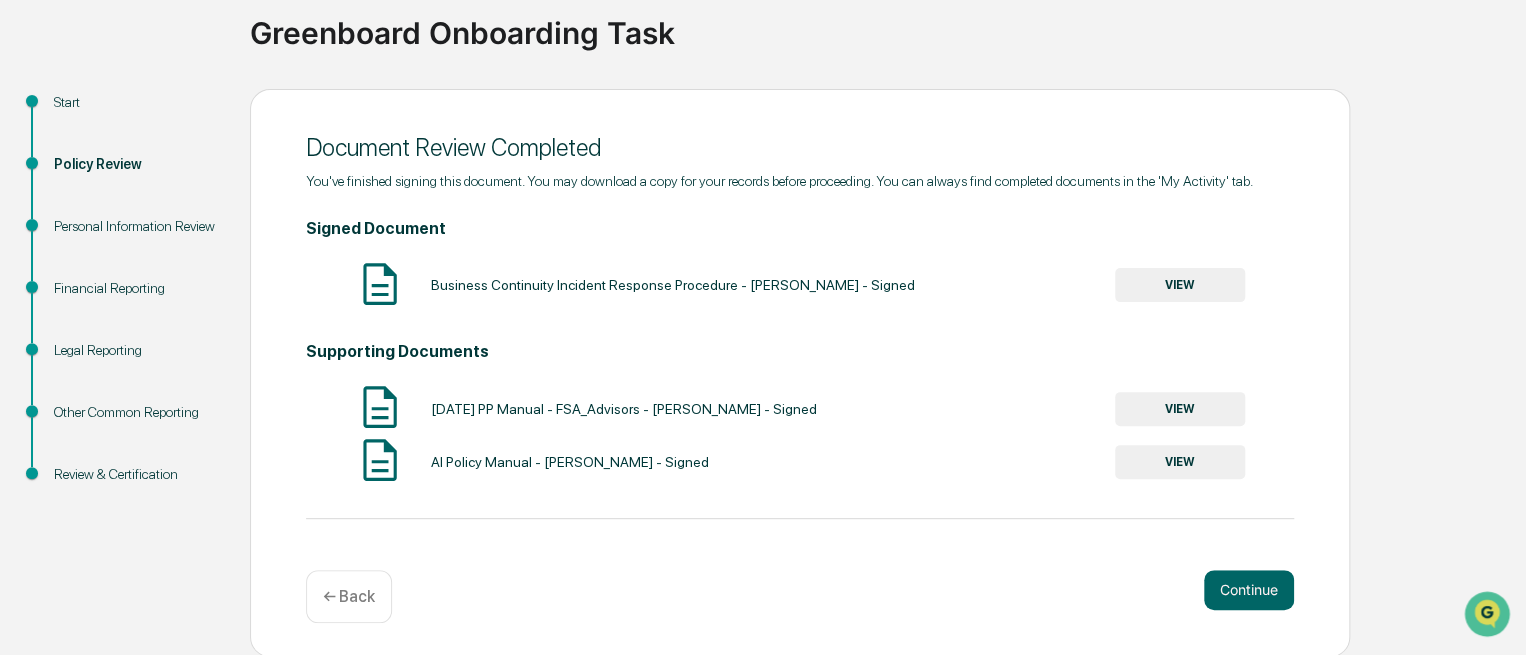click on "VIEW" at bounding box center [1180, 409] 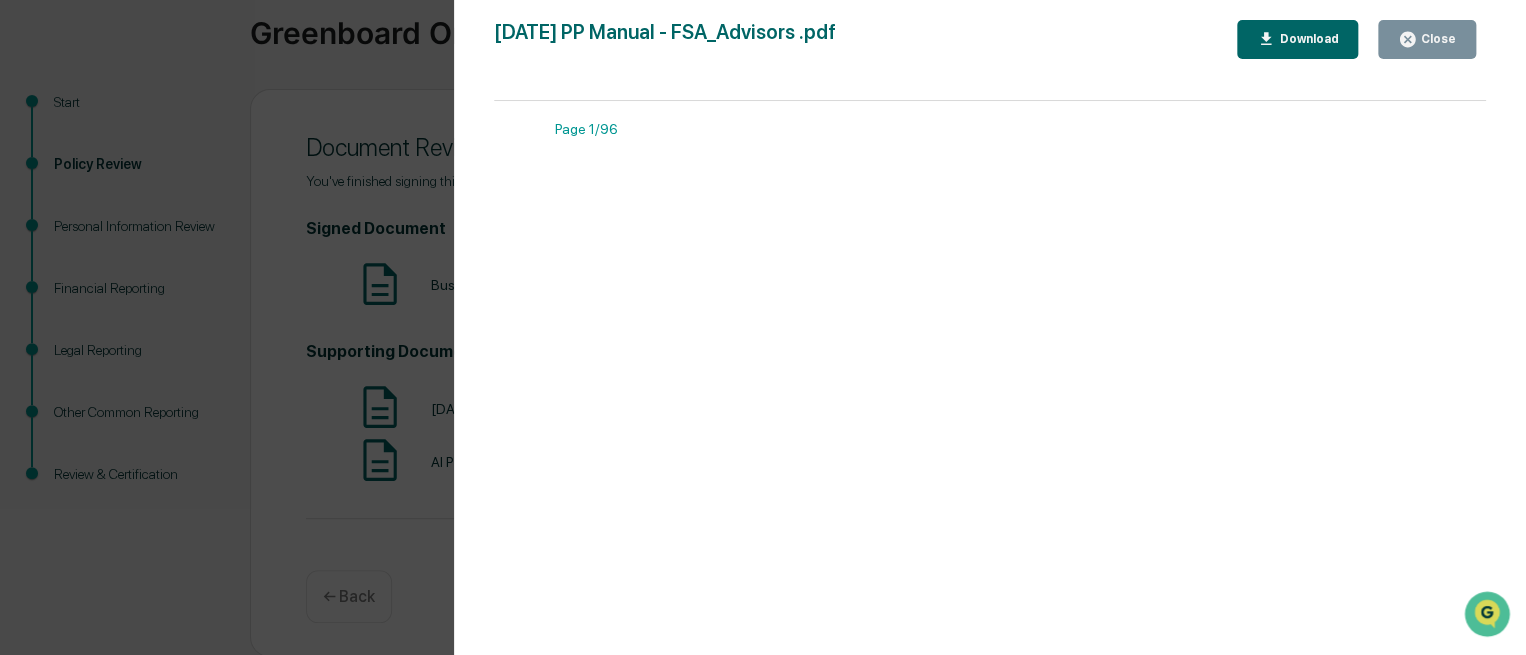 click on "Close" at bounding box center (1436, 39) 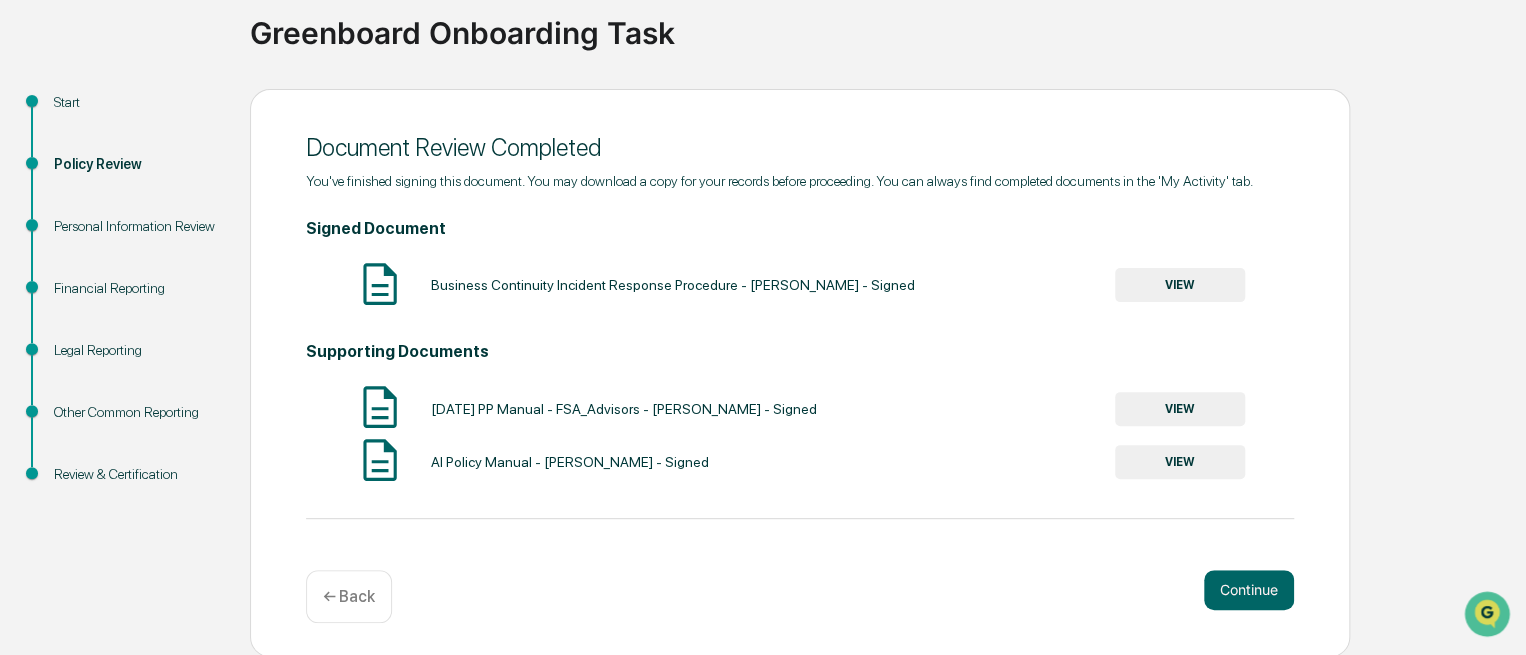 click on "VIEW" at bounding box center (1180, 462) 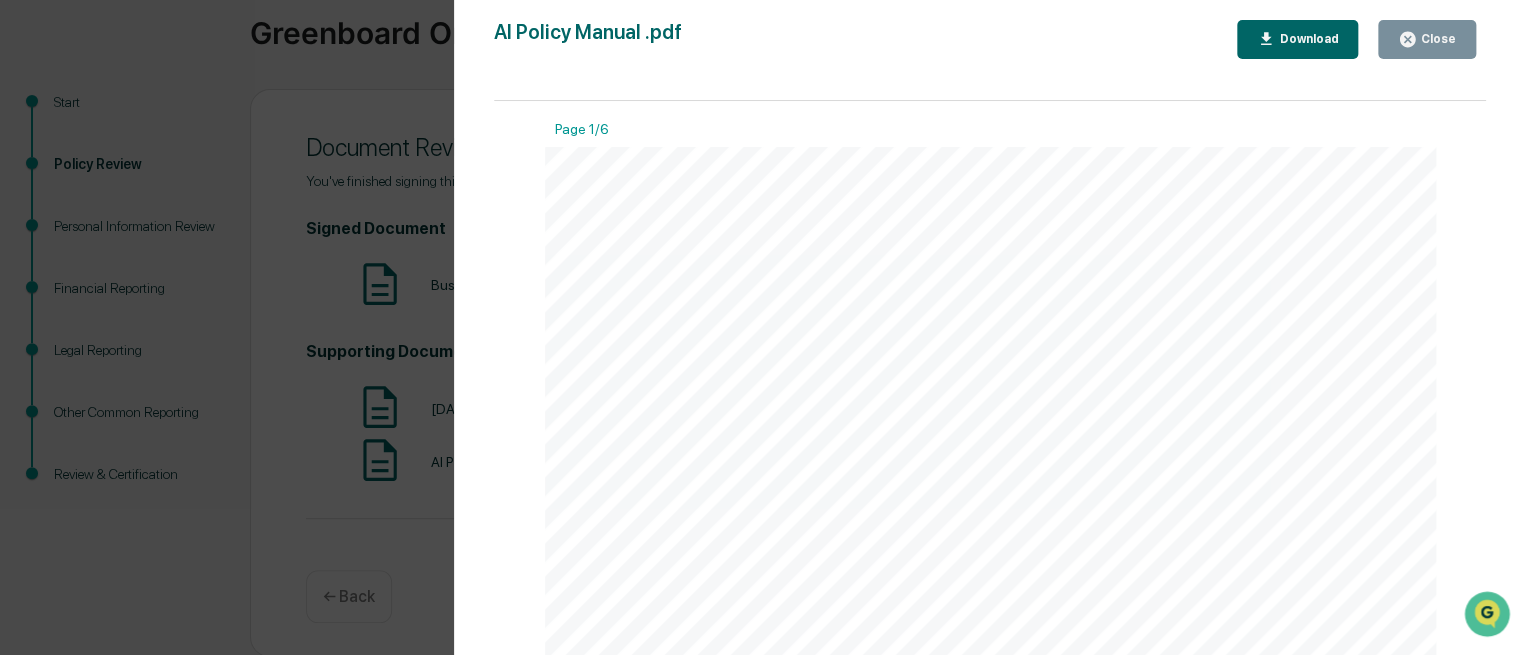 click on "Close" at bounding box center (1436, 39) 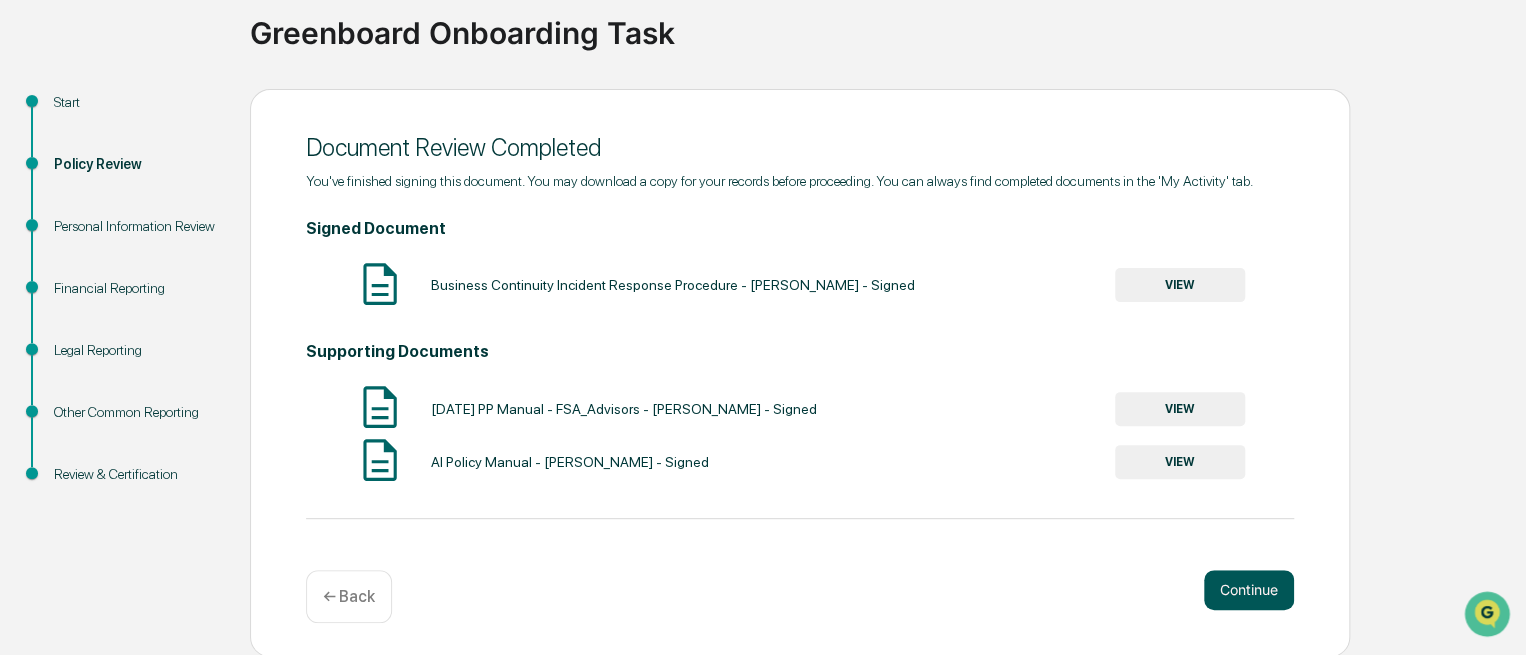 click on "Continue" at bounding box center (1249, 590) 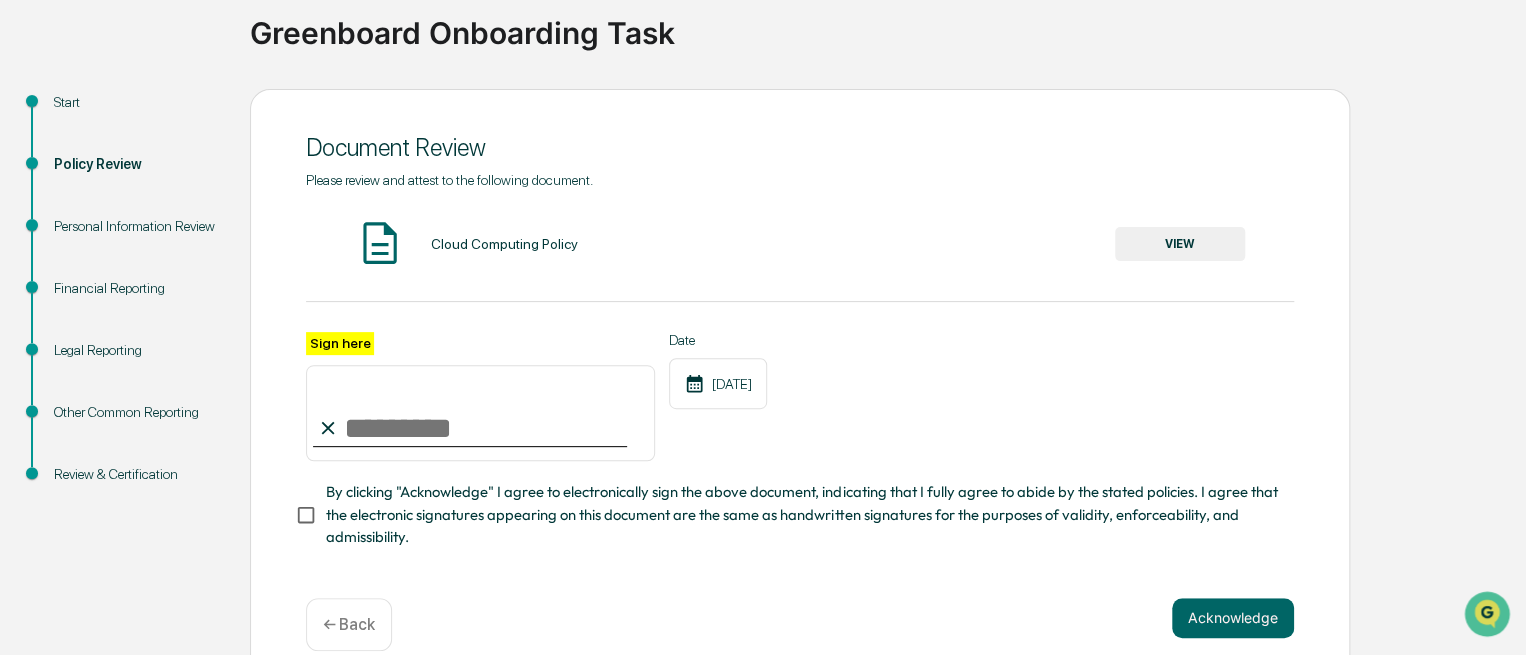click on "VIEW" at bounding box center [1180, 244] 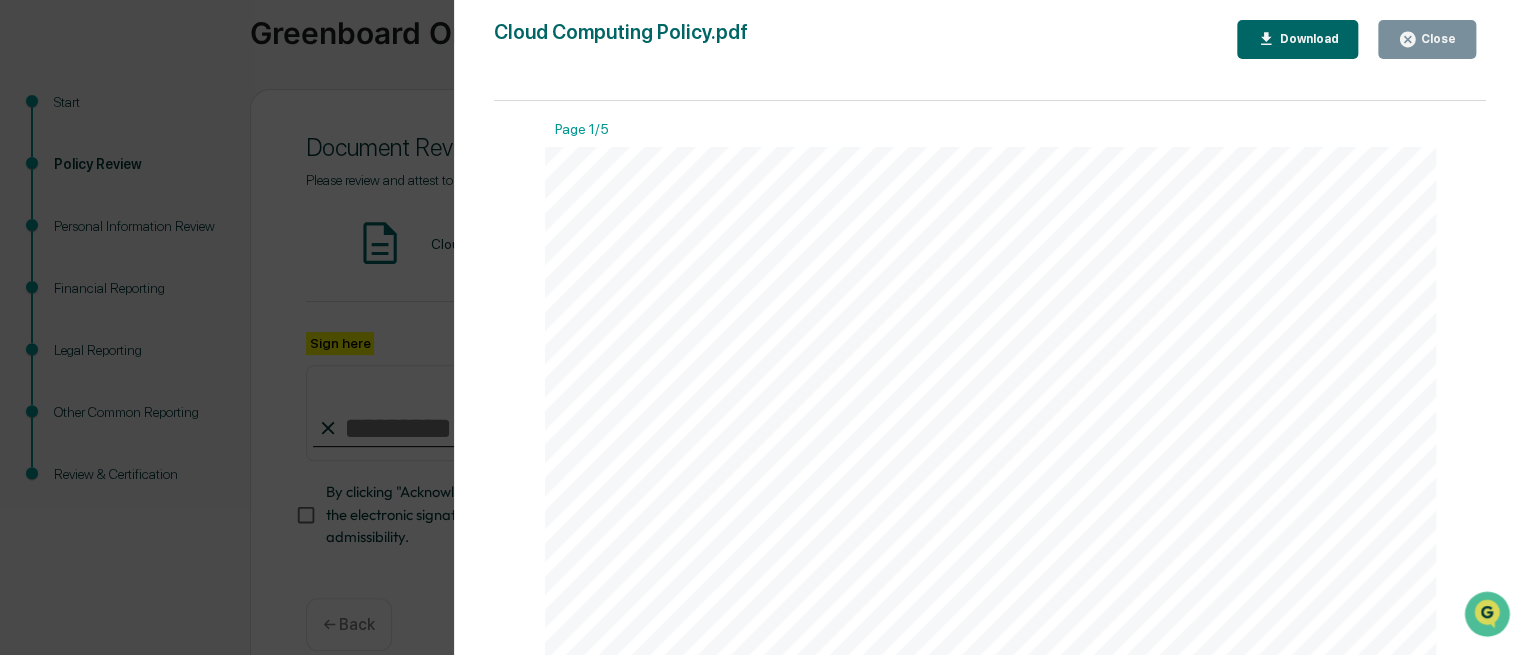 click 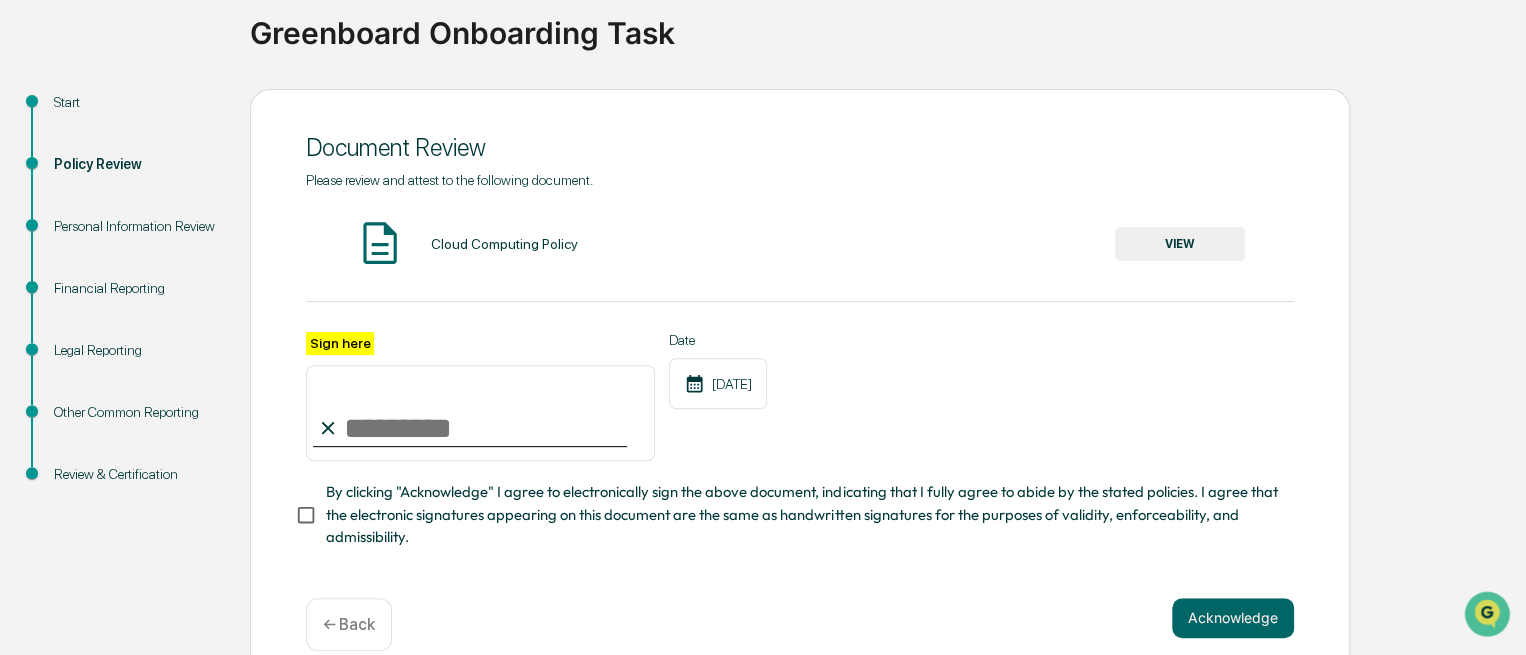 click on "Sign here" at bounding box center (480, 413) 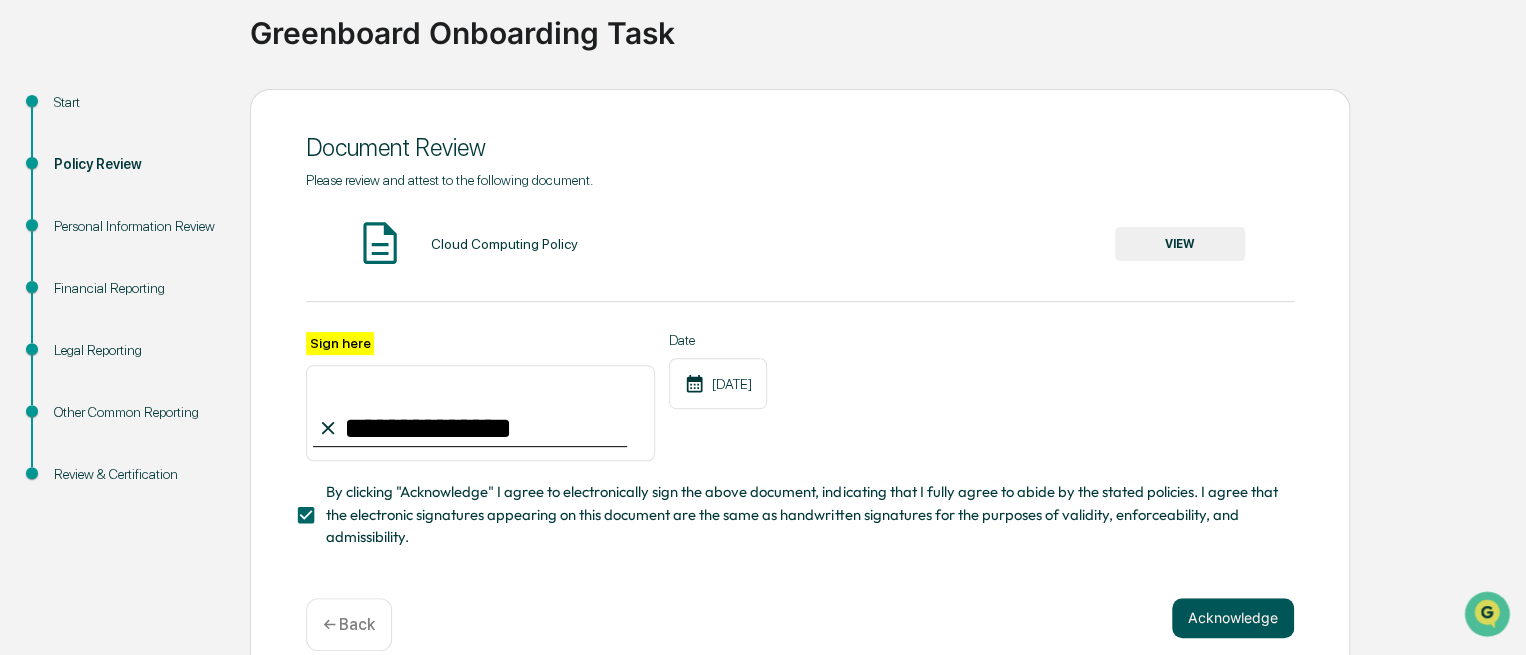 click on "Acknowledge" at bounding box center [1233, 618] 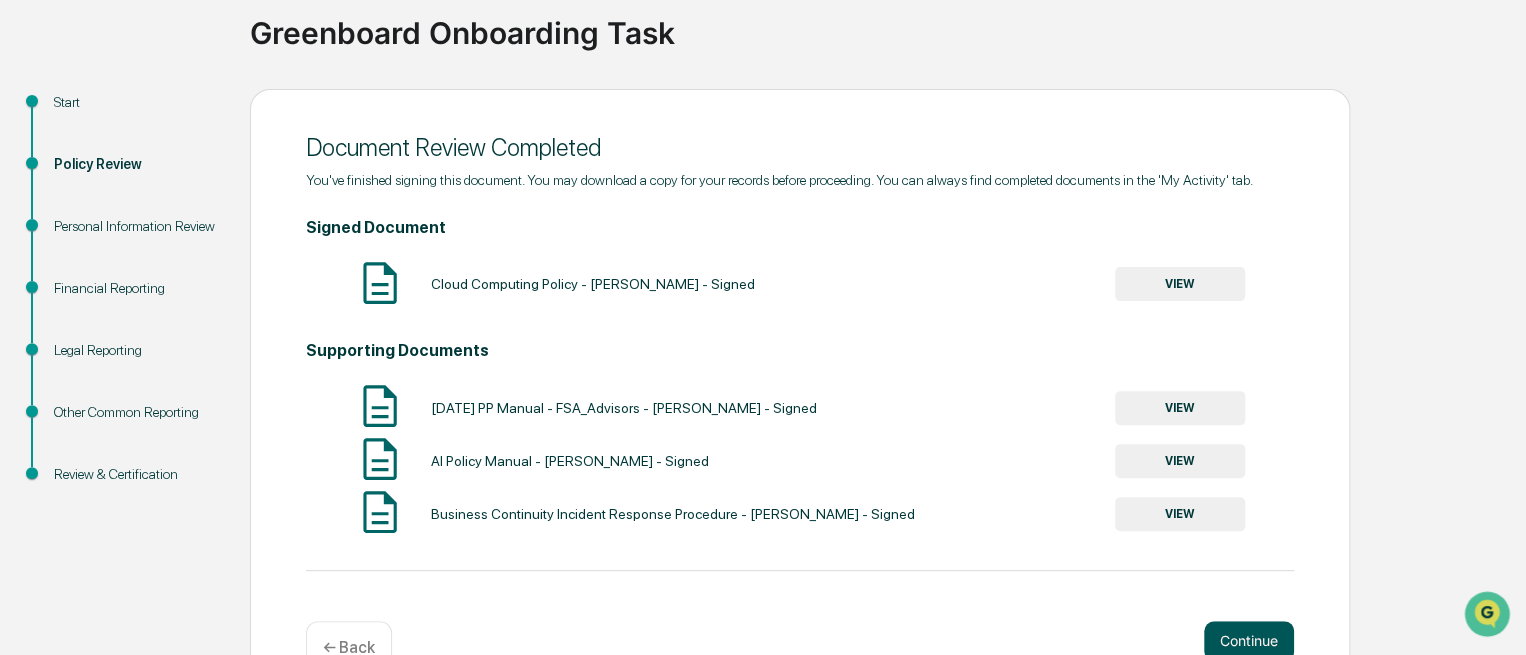 click on "Continue" at bounding box center [1249, 641] 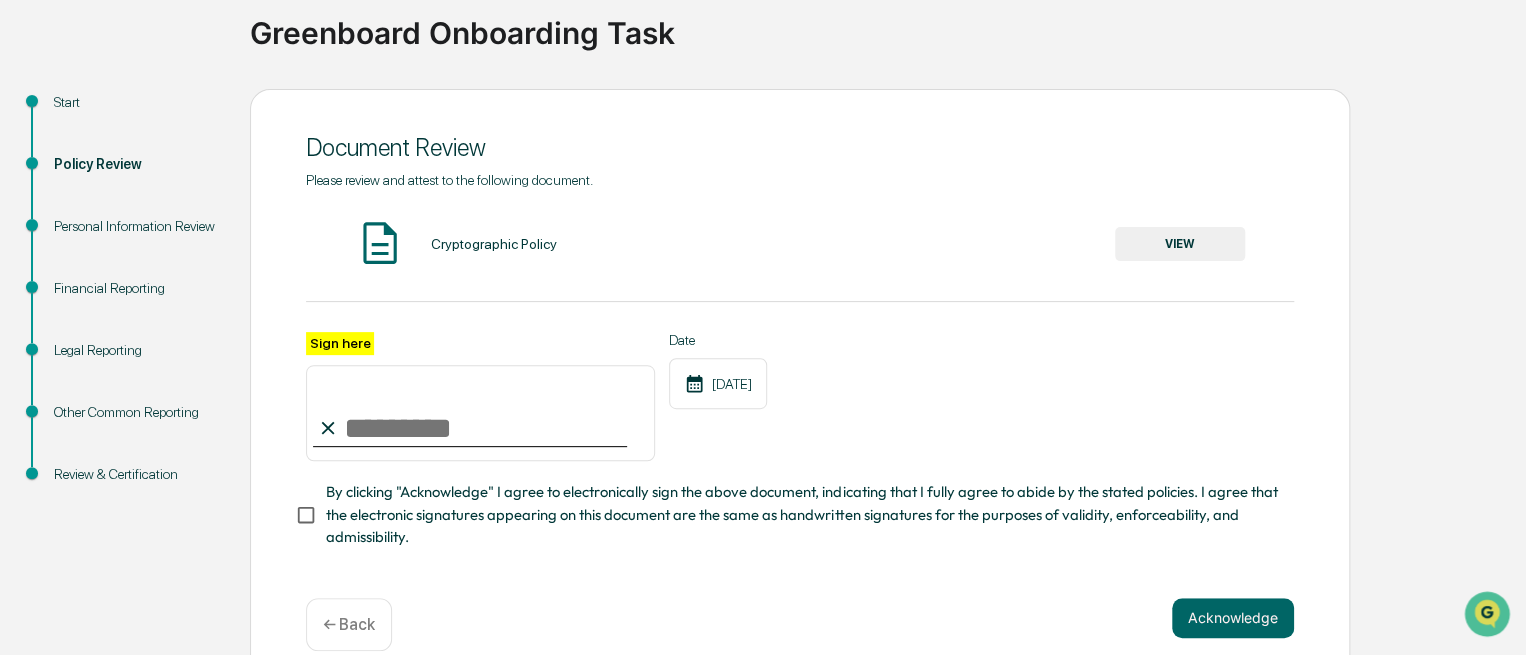 click on "VIEW" at bounding box center (1180, 244) 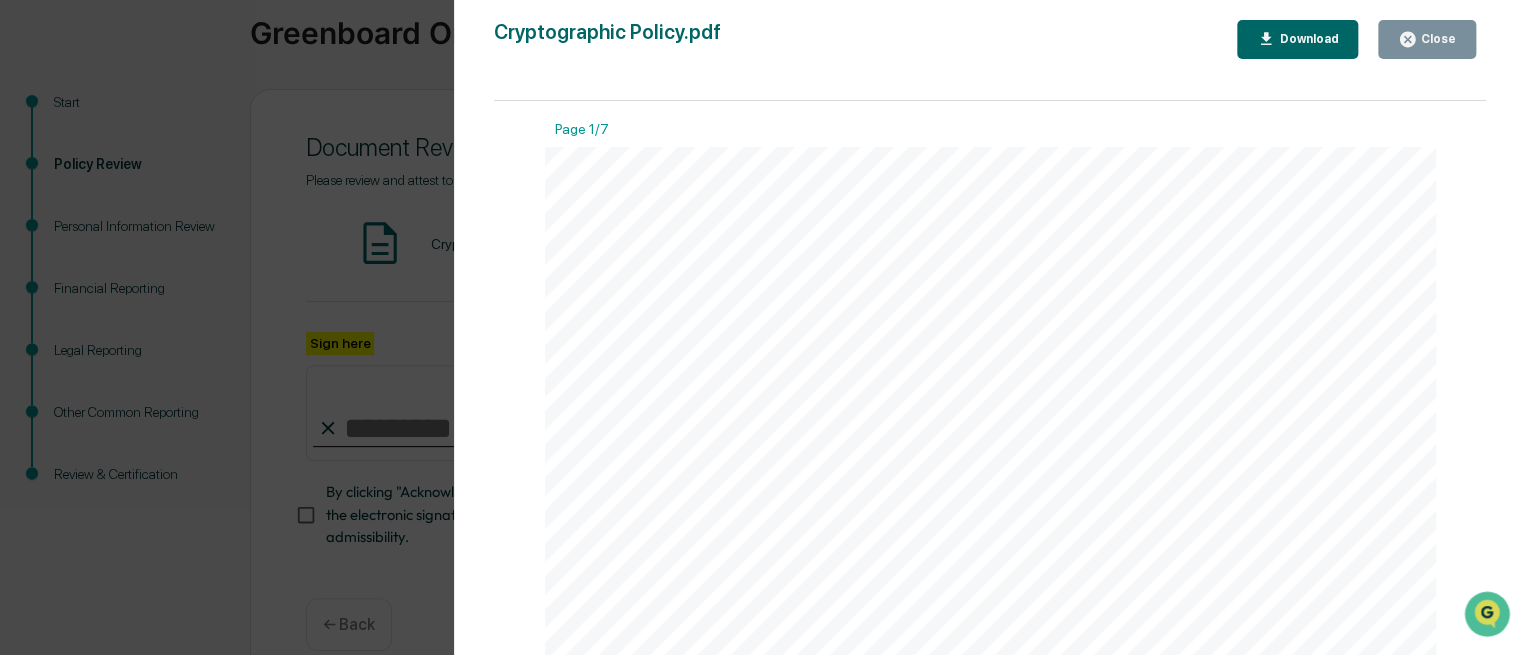 click on "Close" at bounding box center [1436, 39] 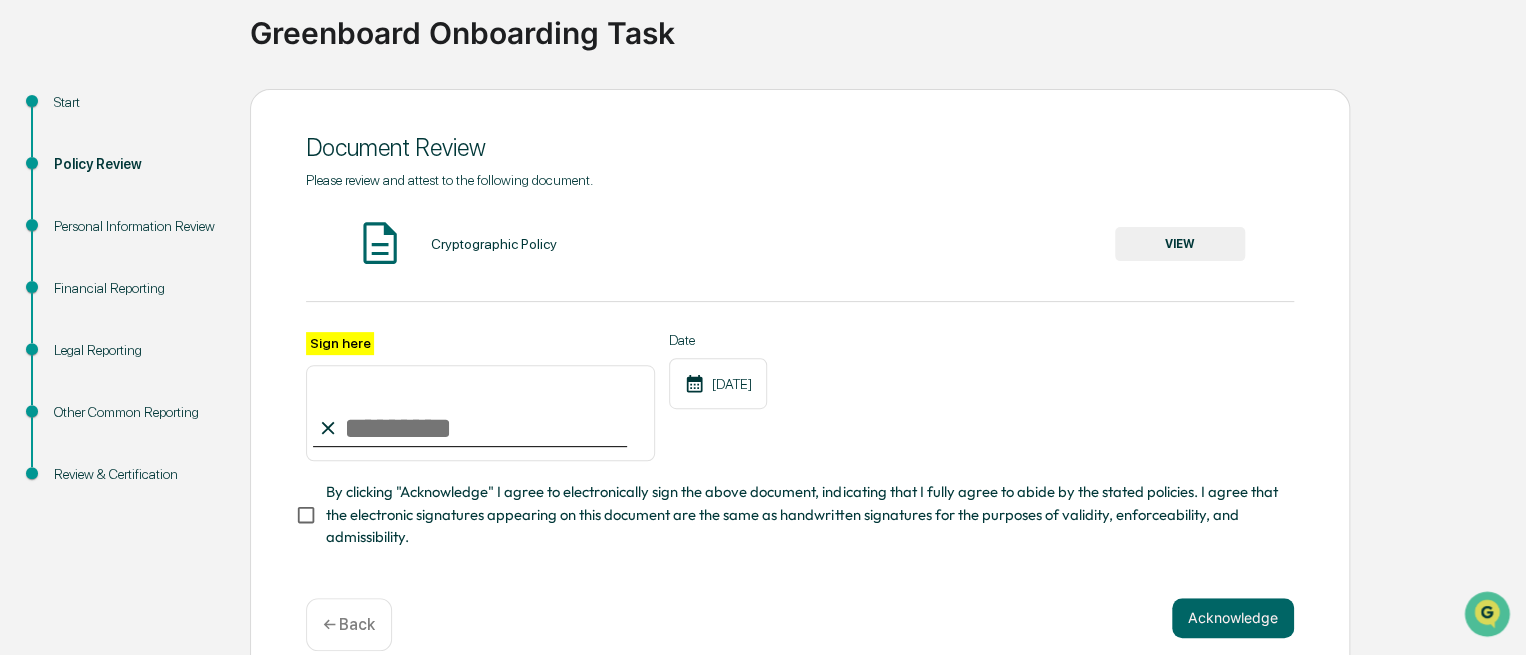 click on "Sign here" at bounding box center [480, 413] 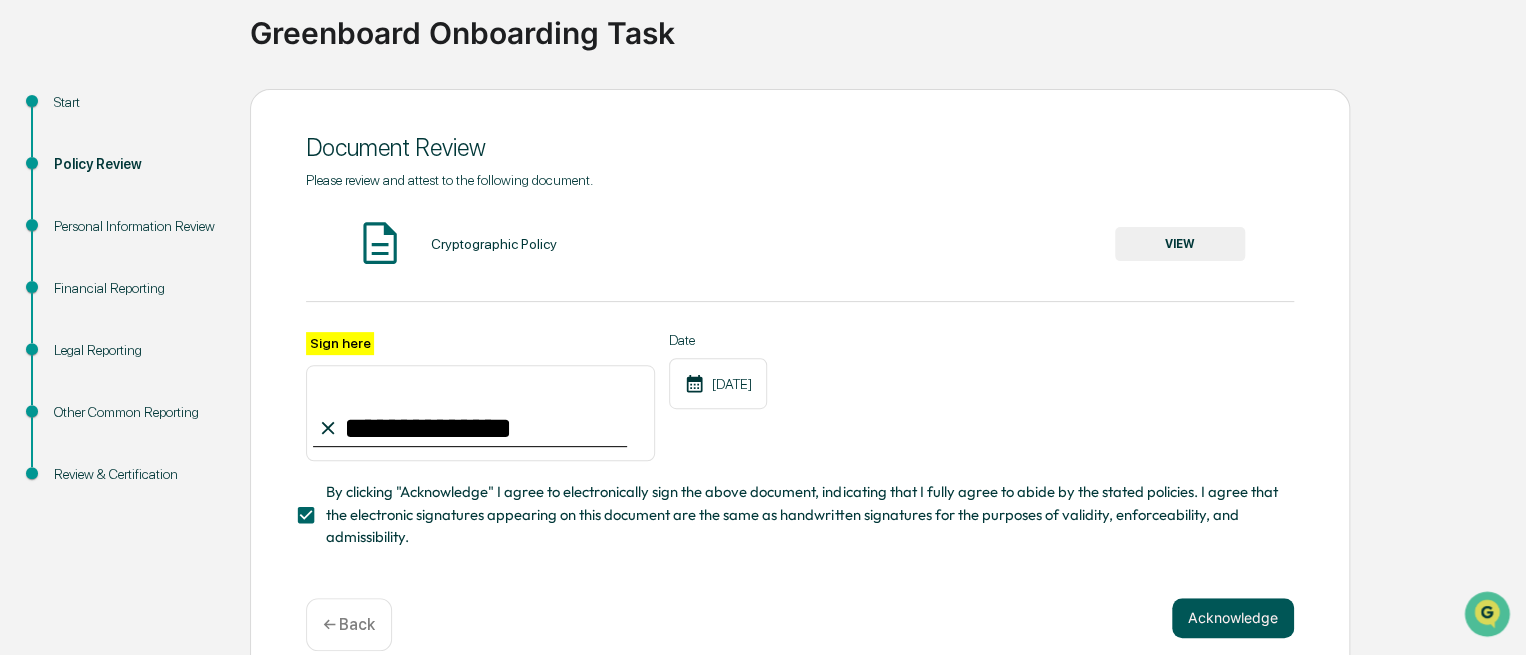 click on "Acknowledge" at bounding box center (1233, 618) 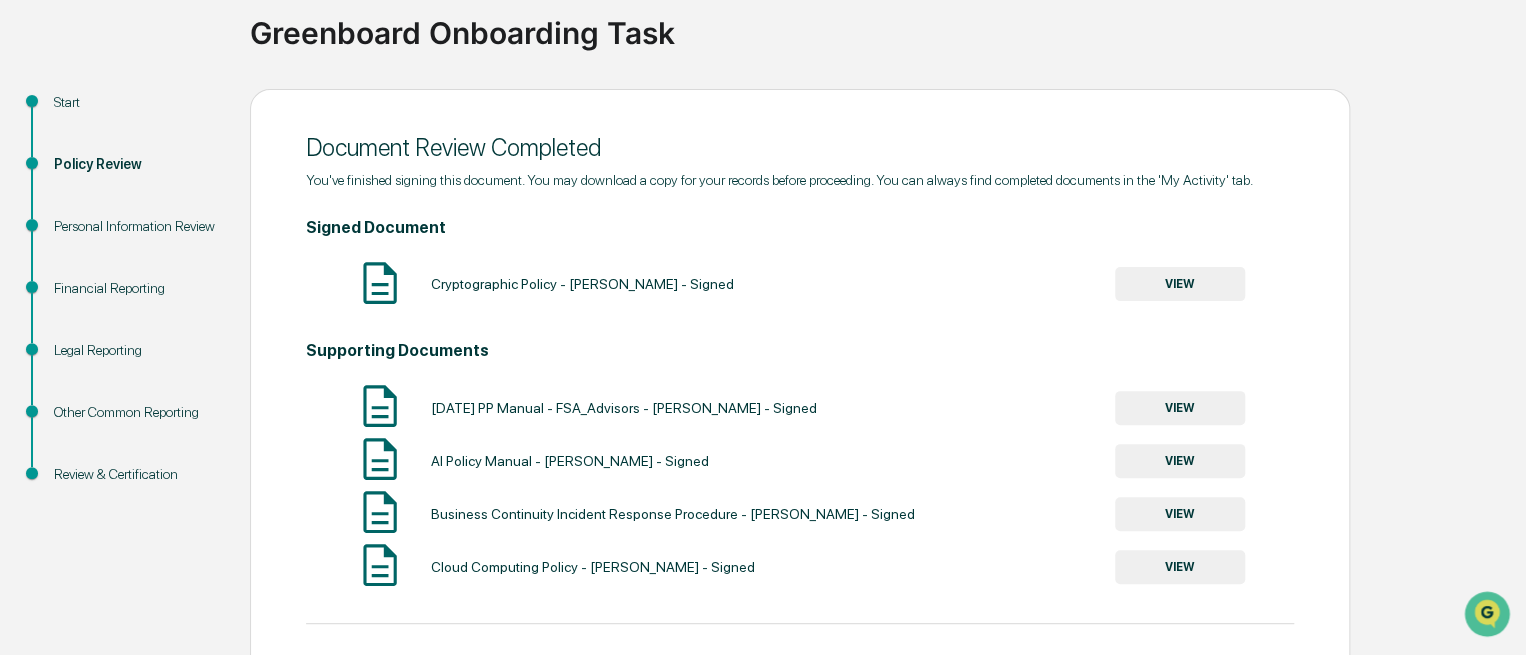 scroll, scrollTop: 256, scrollLeft: 0, axis: vertical 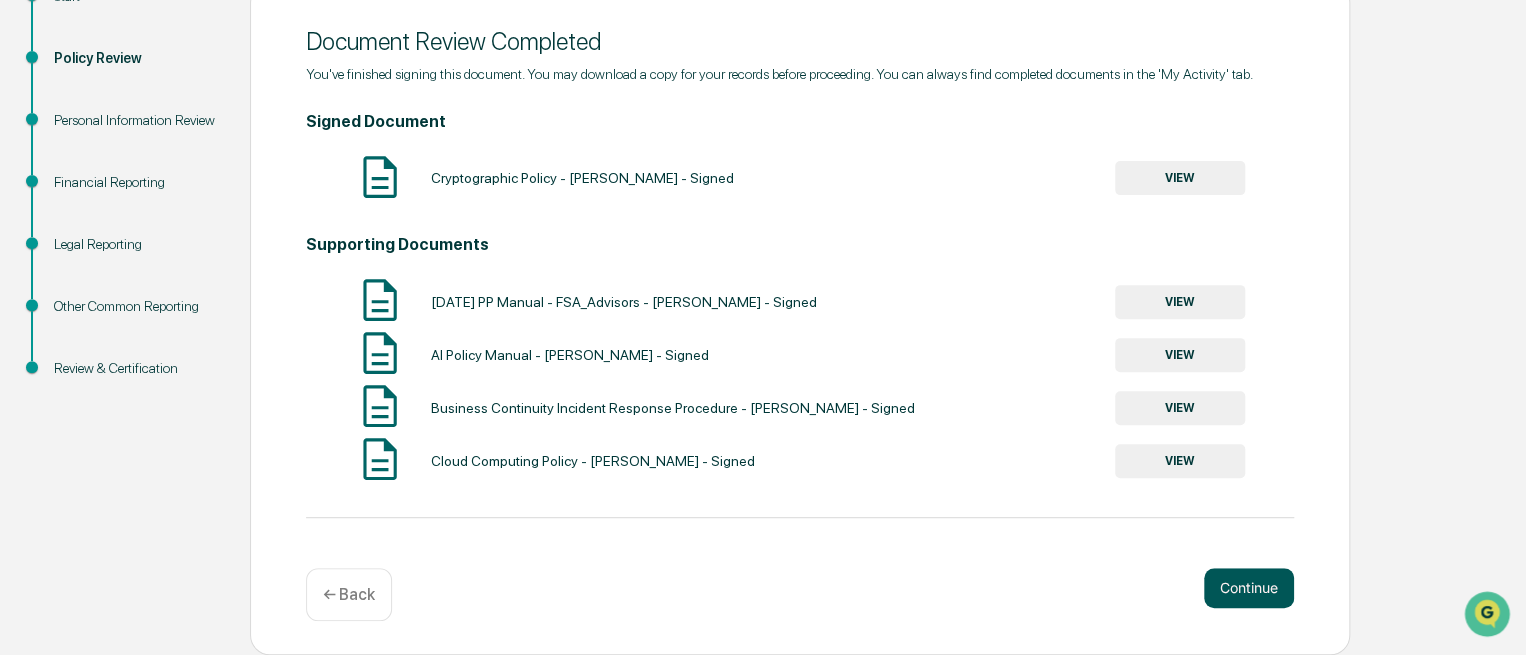 click on "Continue" at bounding box center (1249, 588) 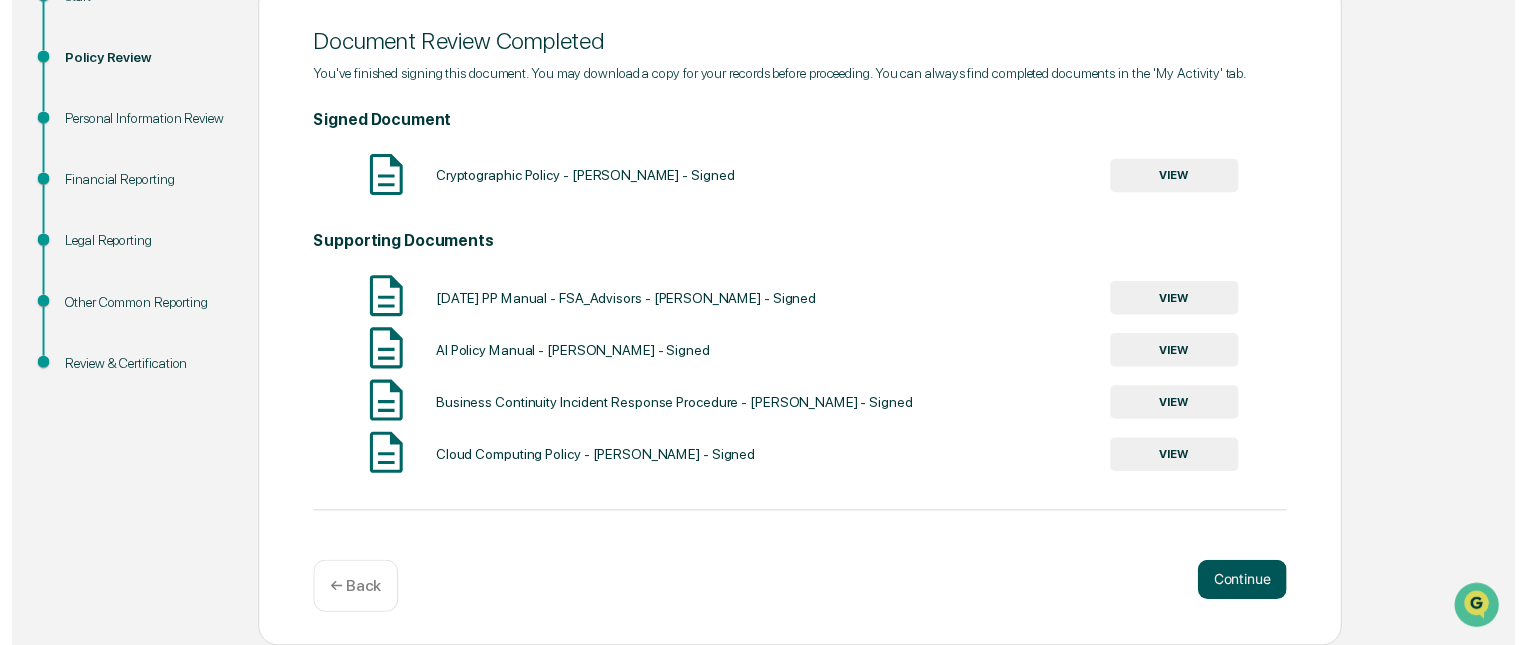 scroll, scrollTop: 185, scrollLeft: 0, axis: vertical 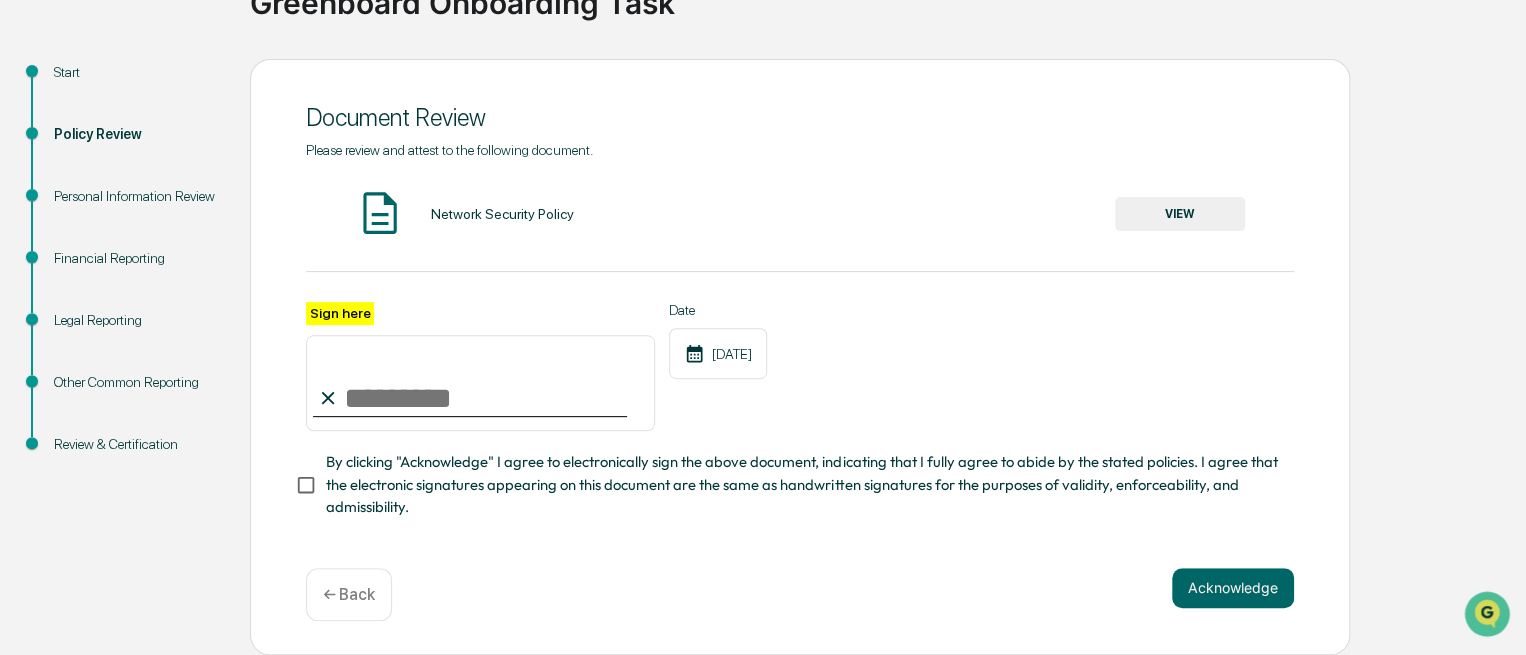 click on "Sign here" at bounding box center (480, 383) 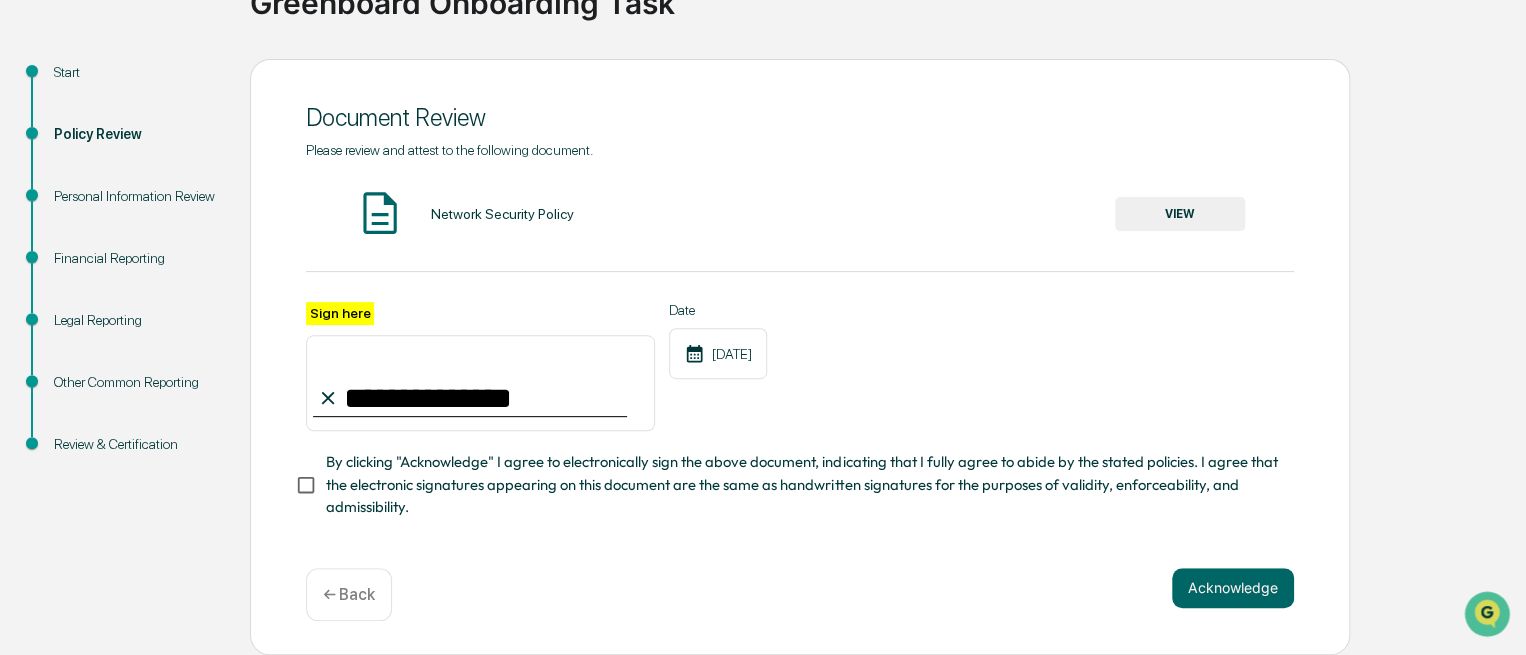 click on "VIEW" at bounding box center [1180, 214] 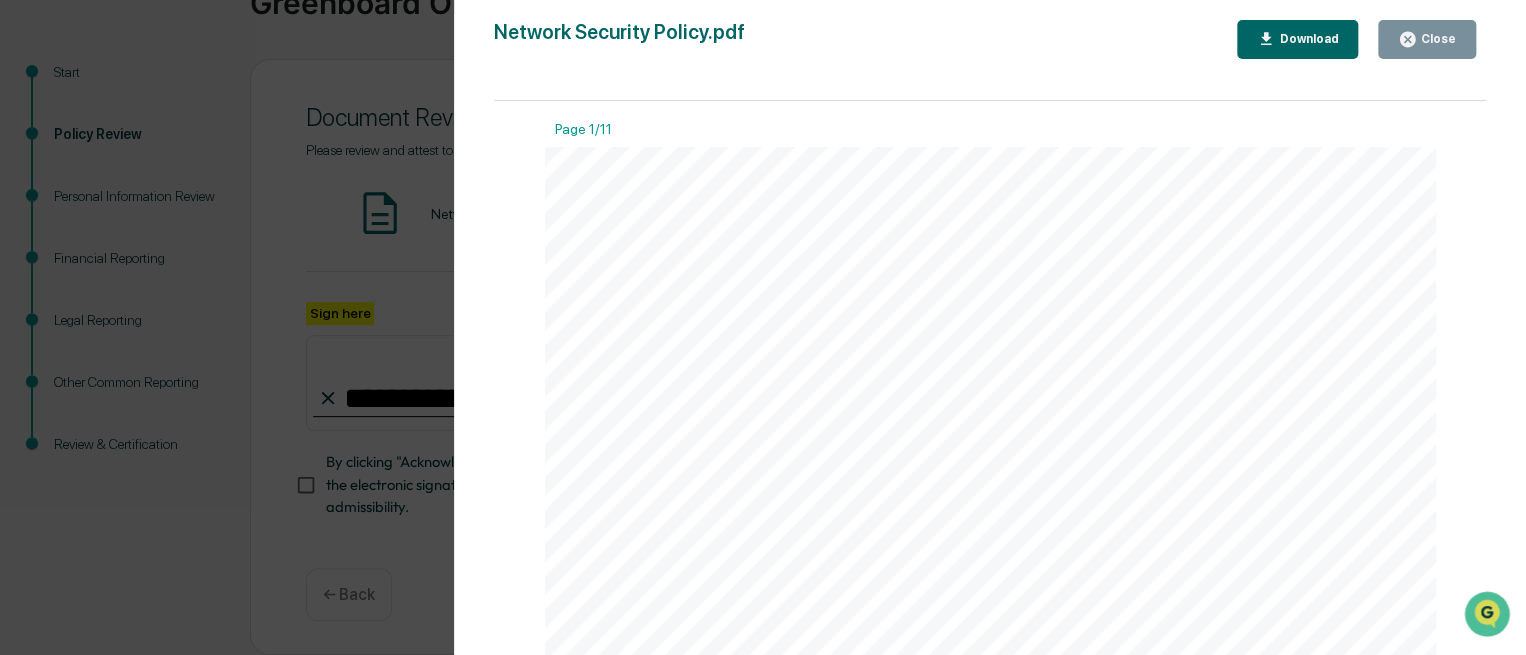 click on "Close" at bounding box center [1427, 39] 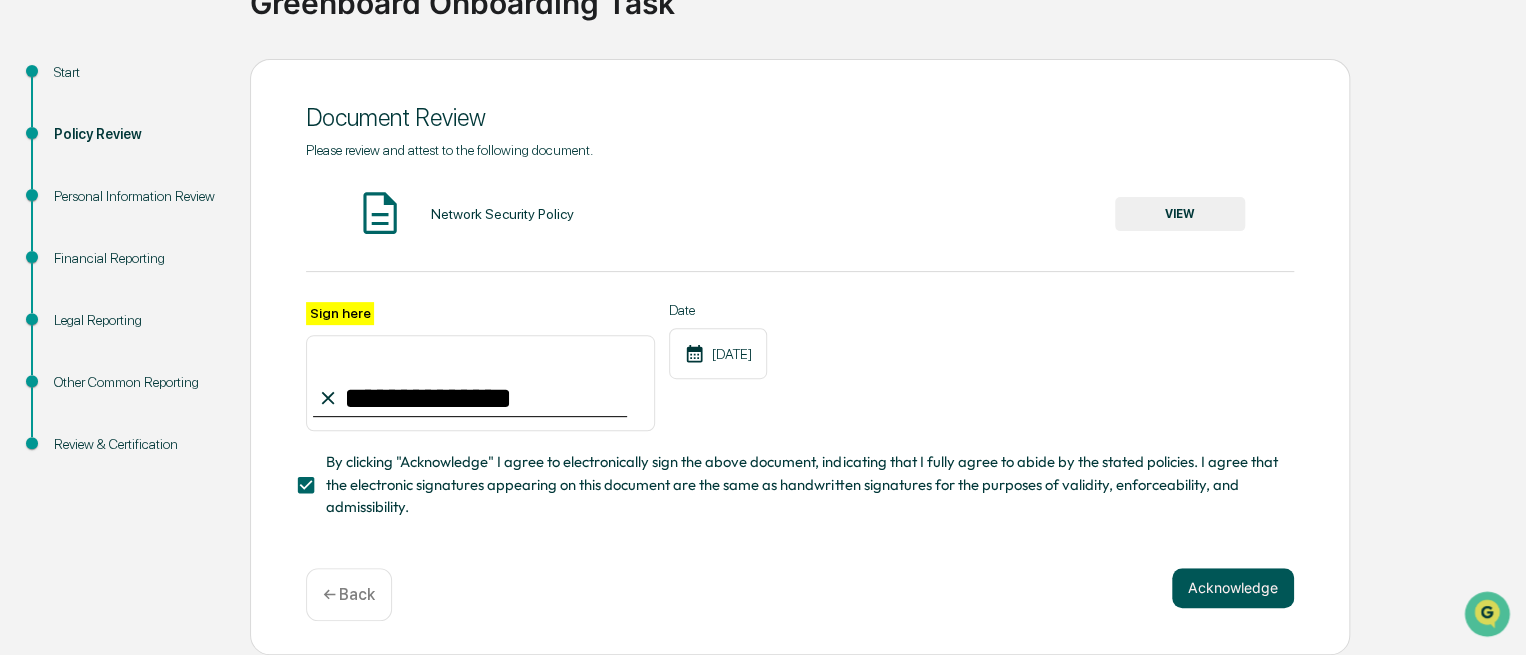 click on "Acknowledge" at bounding box center (1233, 588) 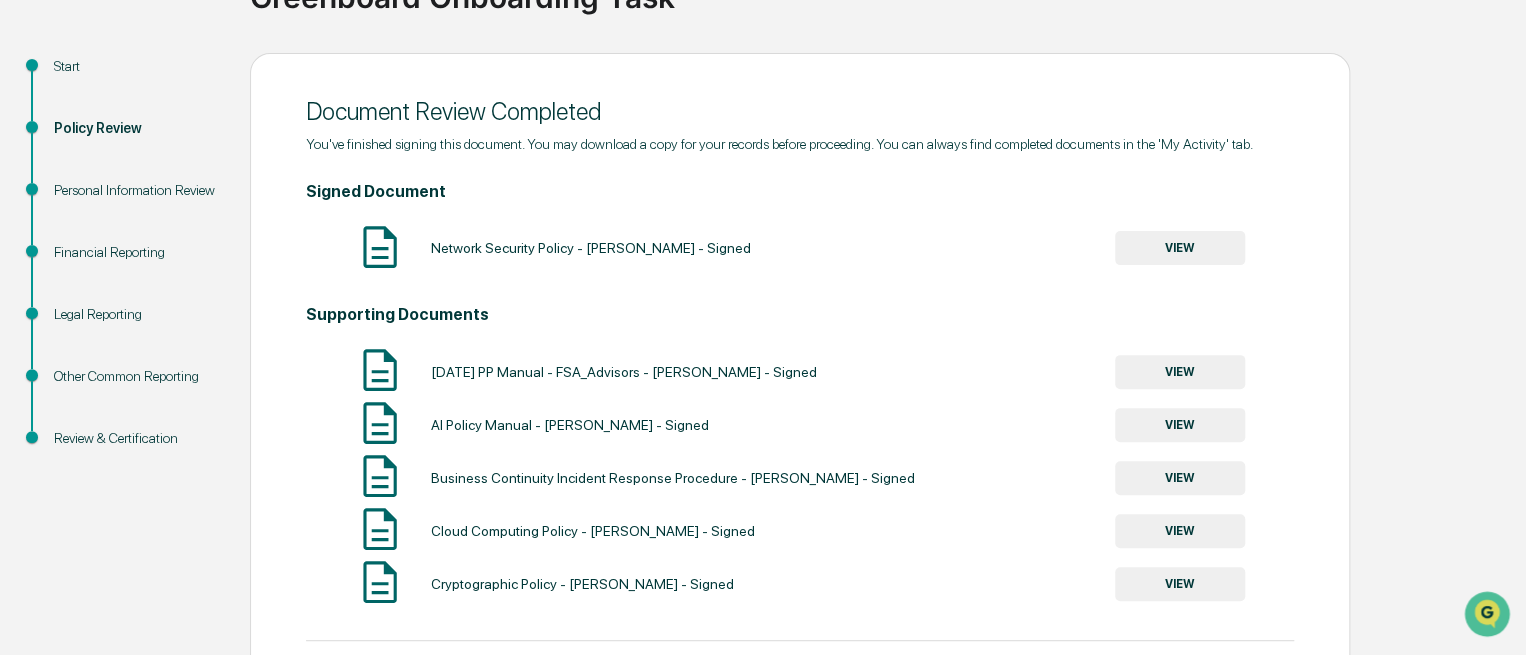 scroll, scrollTop: 309, scrollLeft: 0, axis: vertical 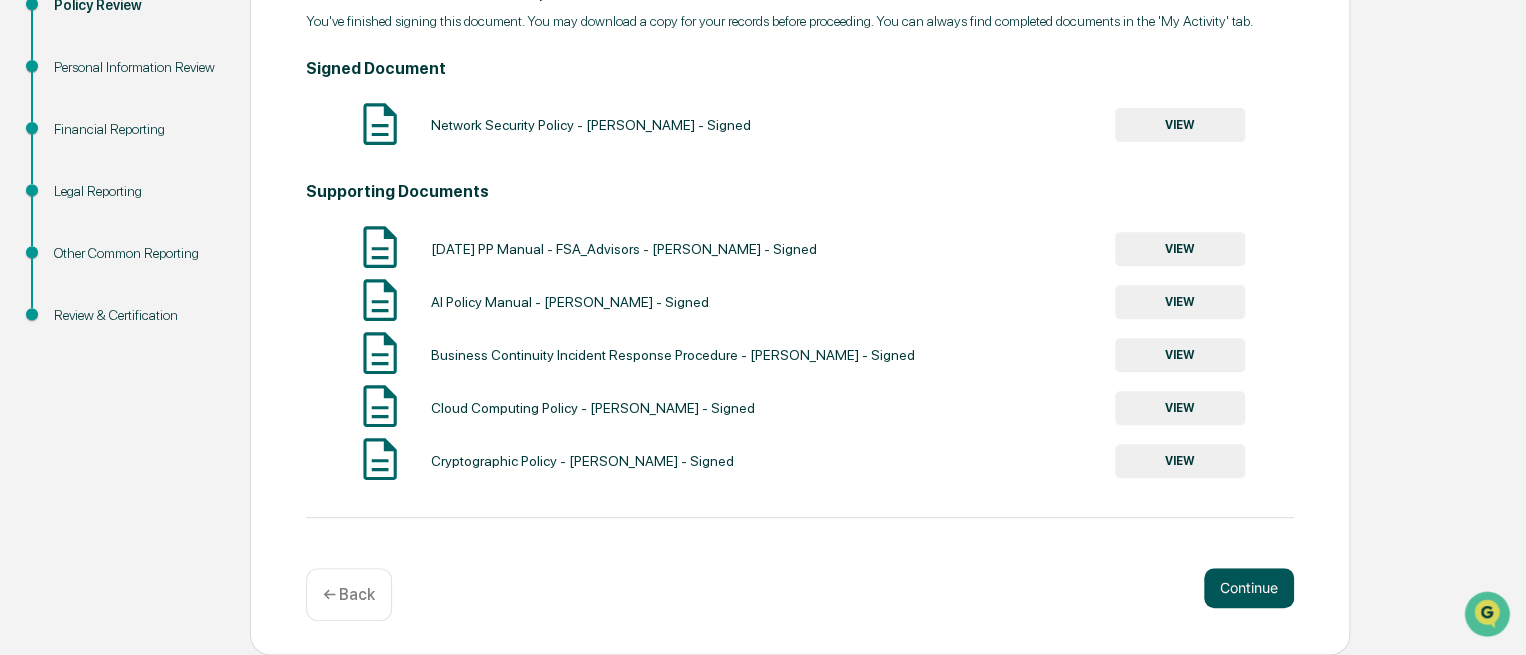 click on "Continue" at bounding box center (1249, 588) 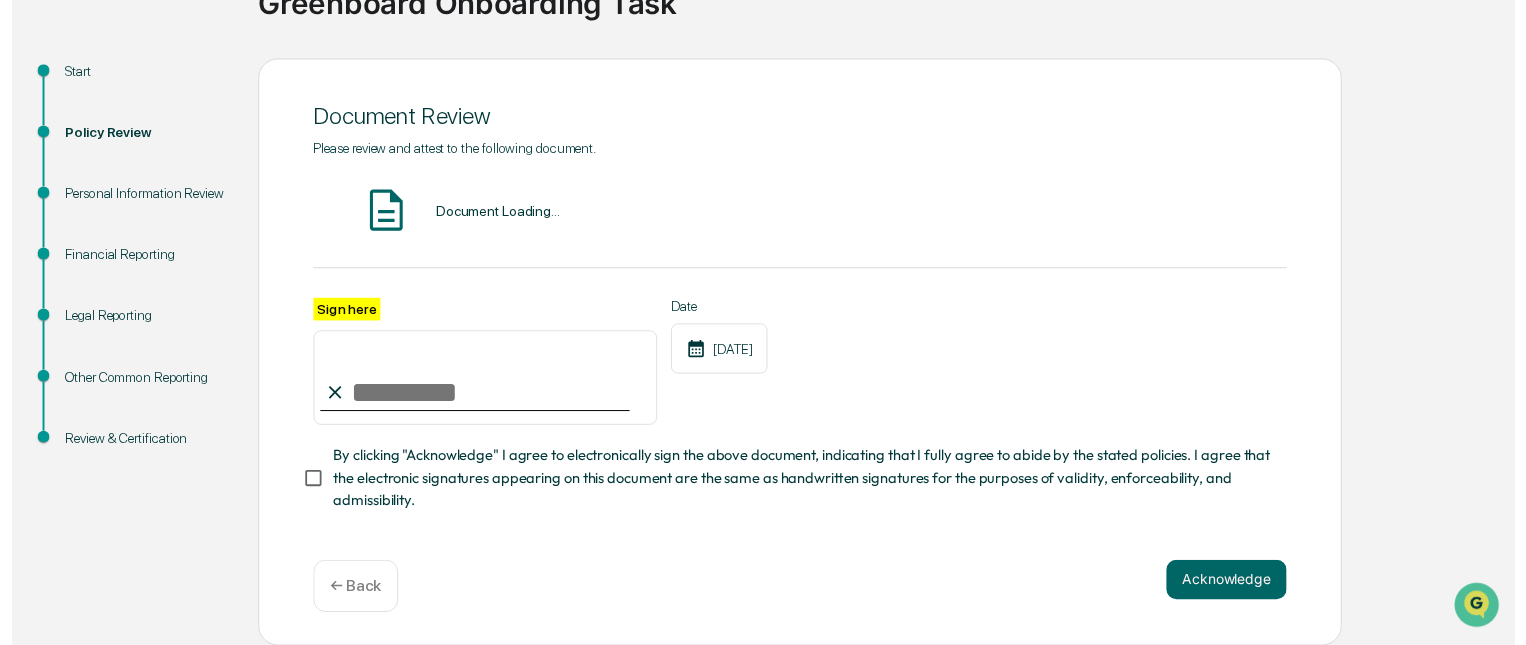 scroll, scrollTop: 185, scrollLeft: 0, axis: vertical 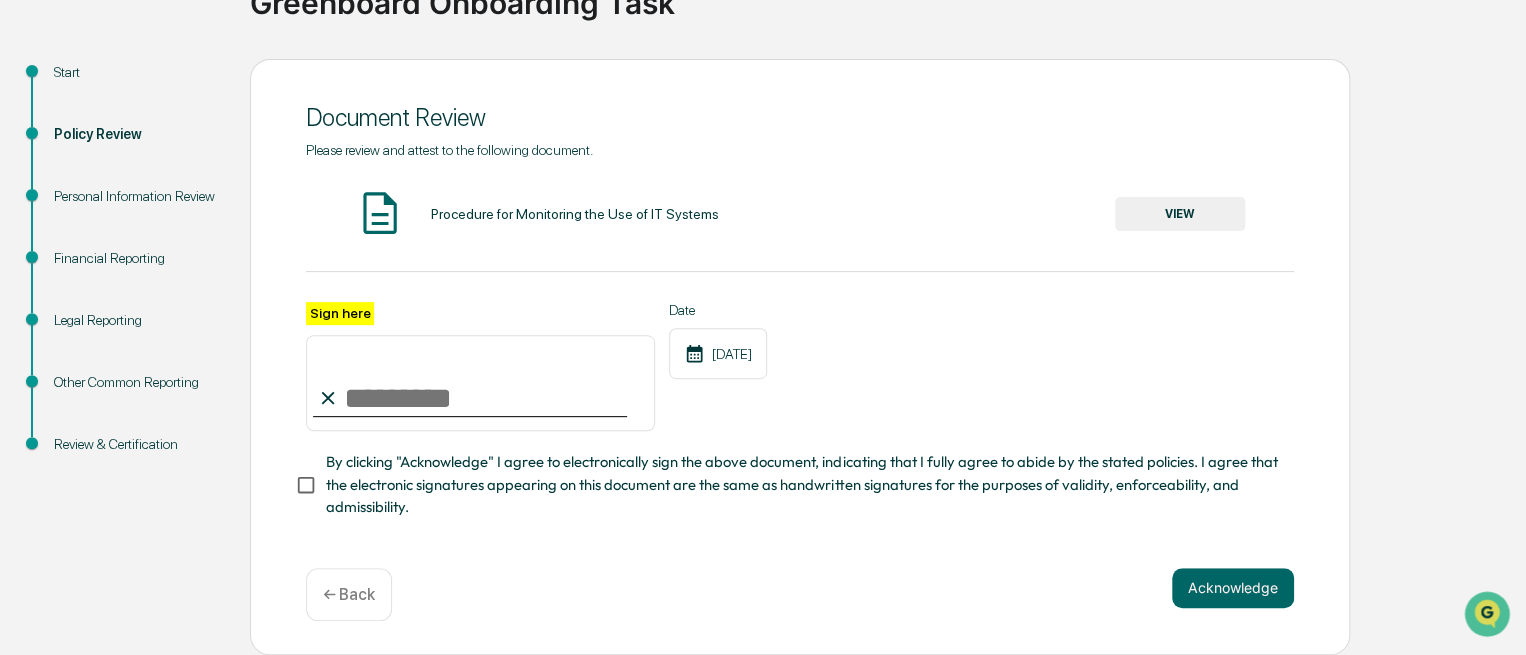 click on "VIEW" at bounding box center [1180, 214] 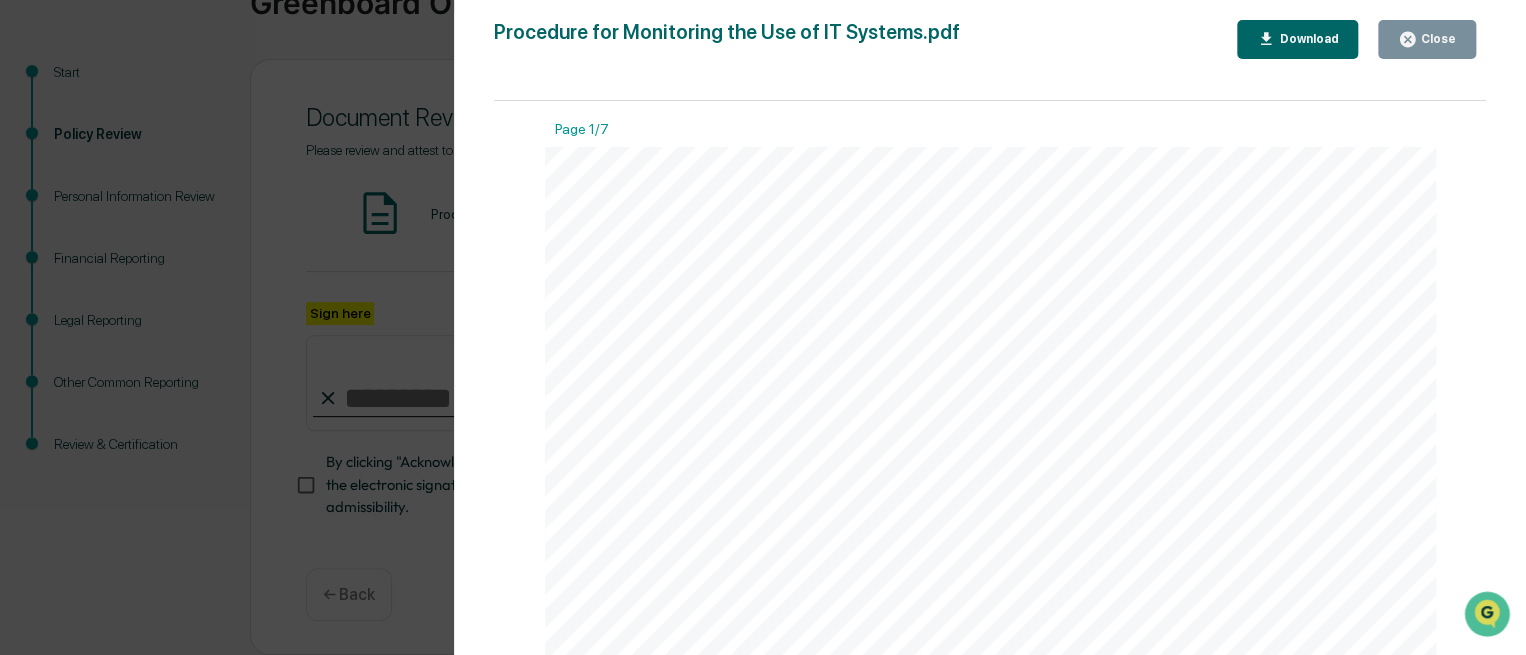 click on "Close" at bounding box center [1427, 39] 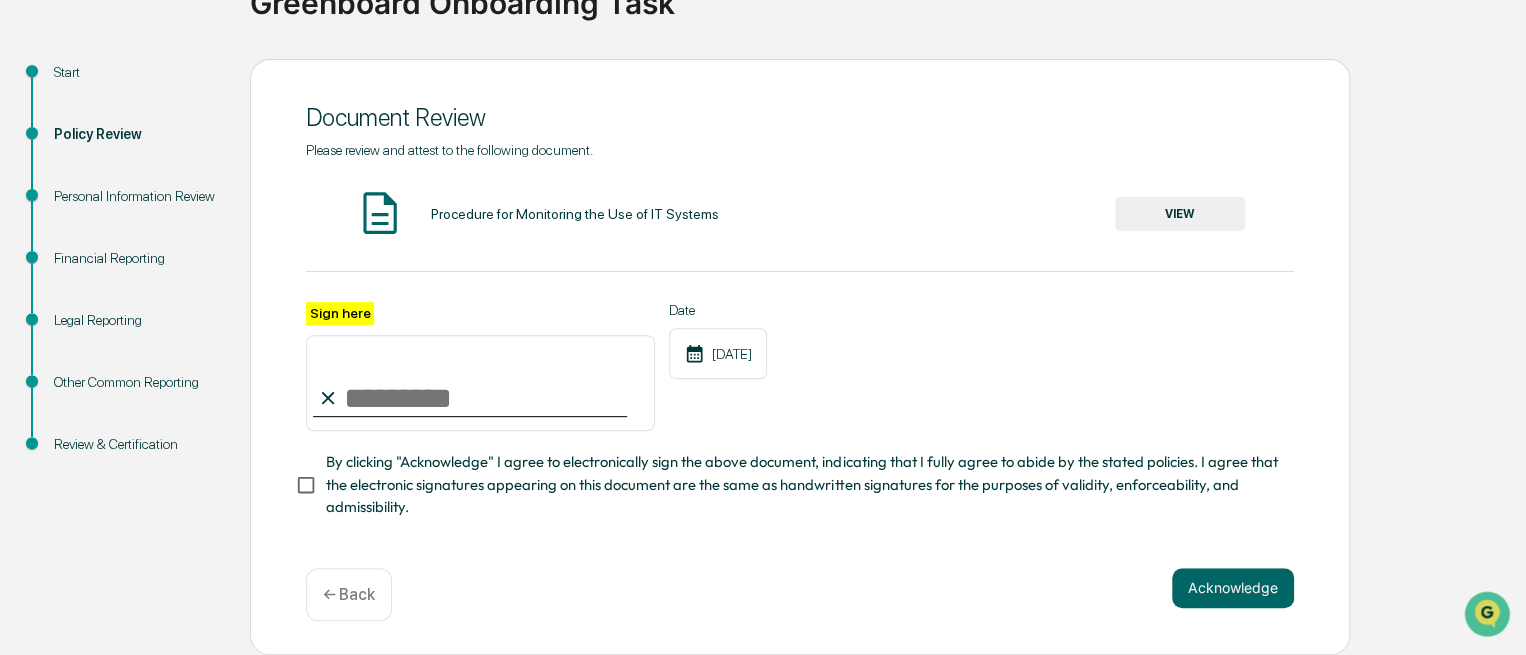 click on "Sign here" at bounding box center (480, 383) 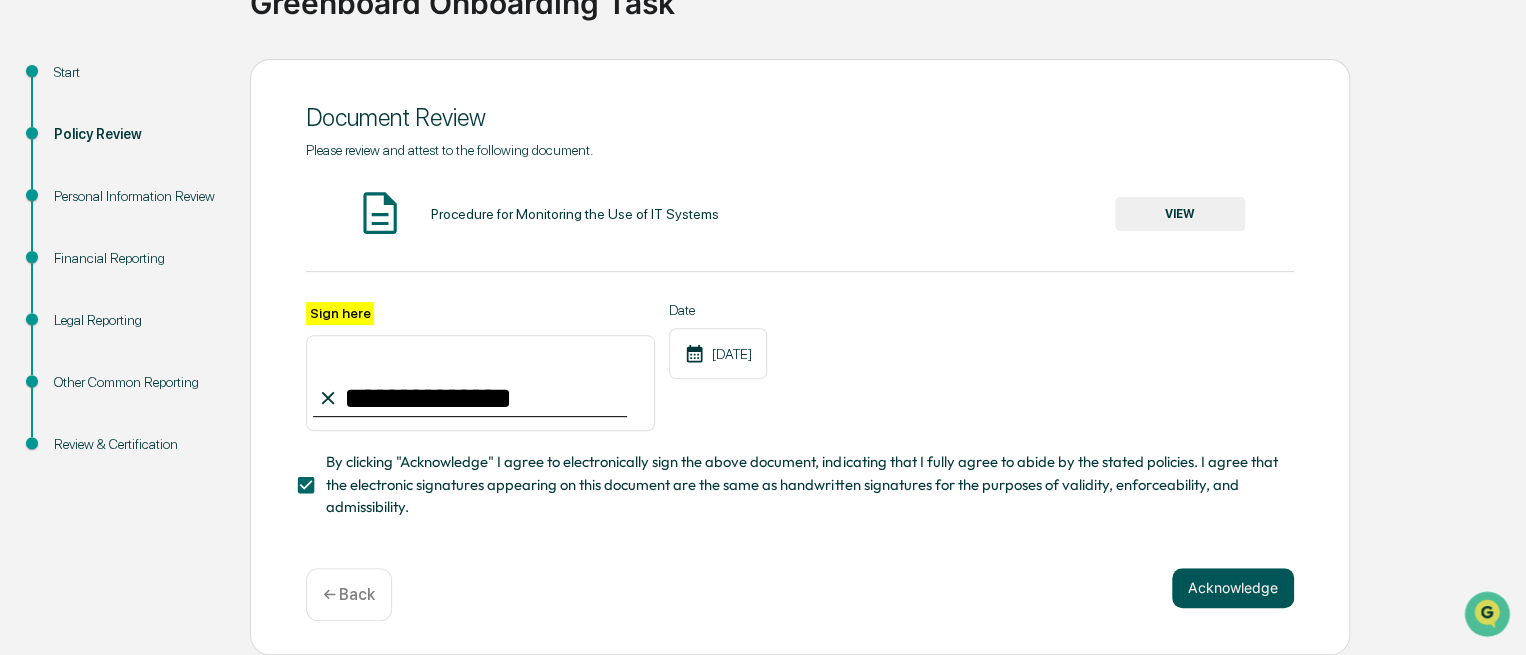 click on "Acknowledge" at bounding box center [1233, 588] 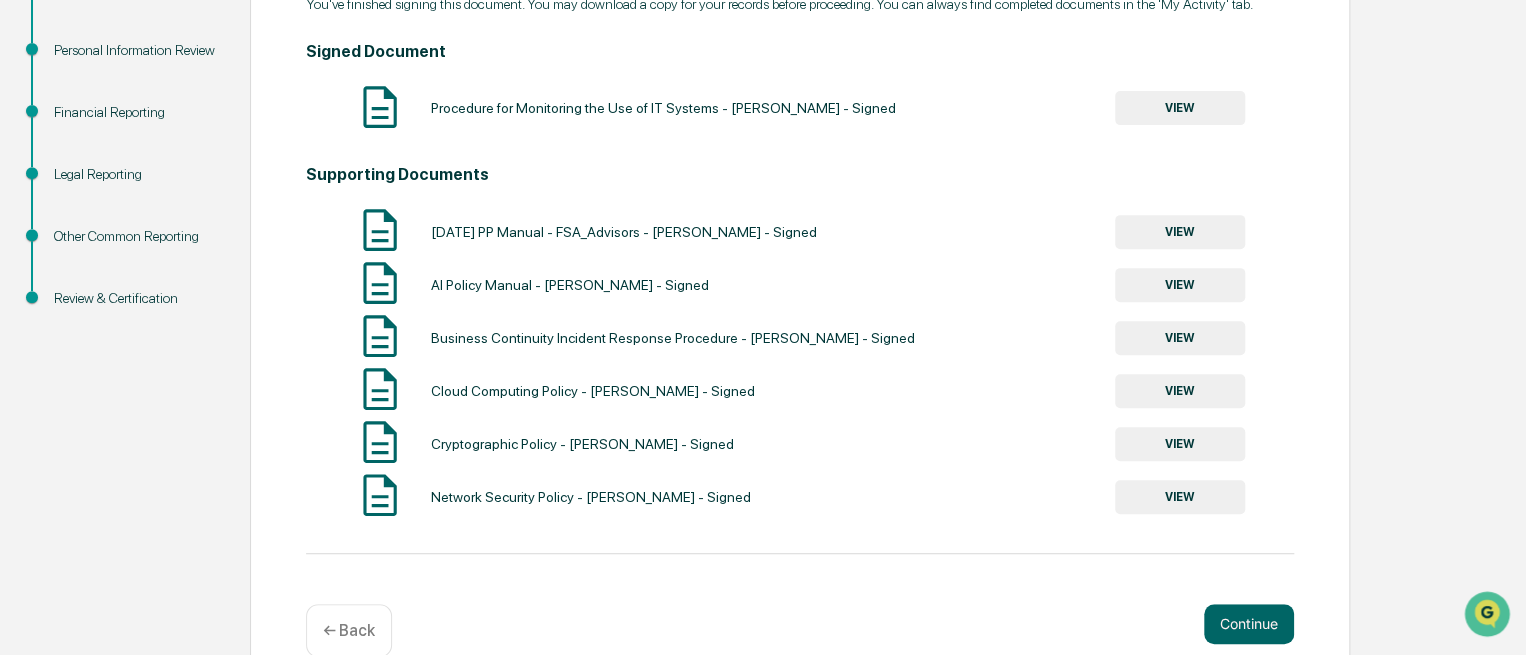 scroll, scrollTop: 362, scrollLeft: 0, axis: vertical 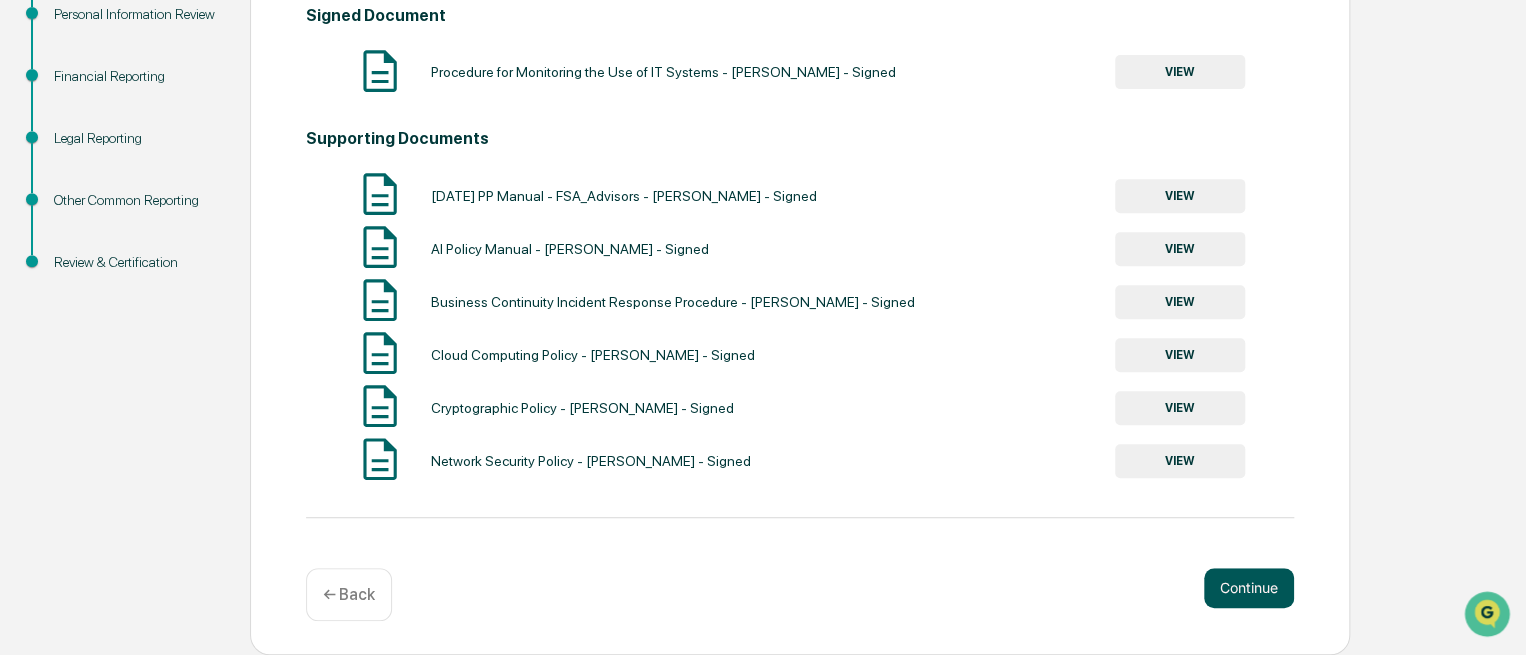 click on "Continue" at bounding box center [1249, 588] 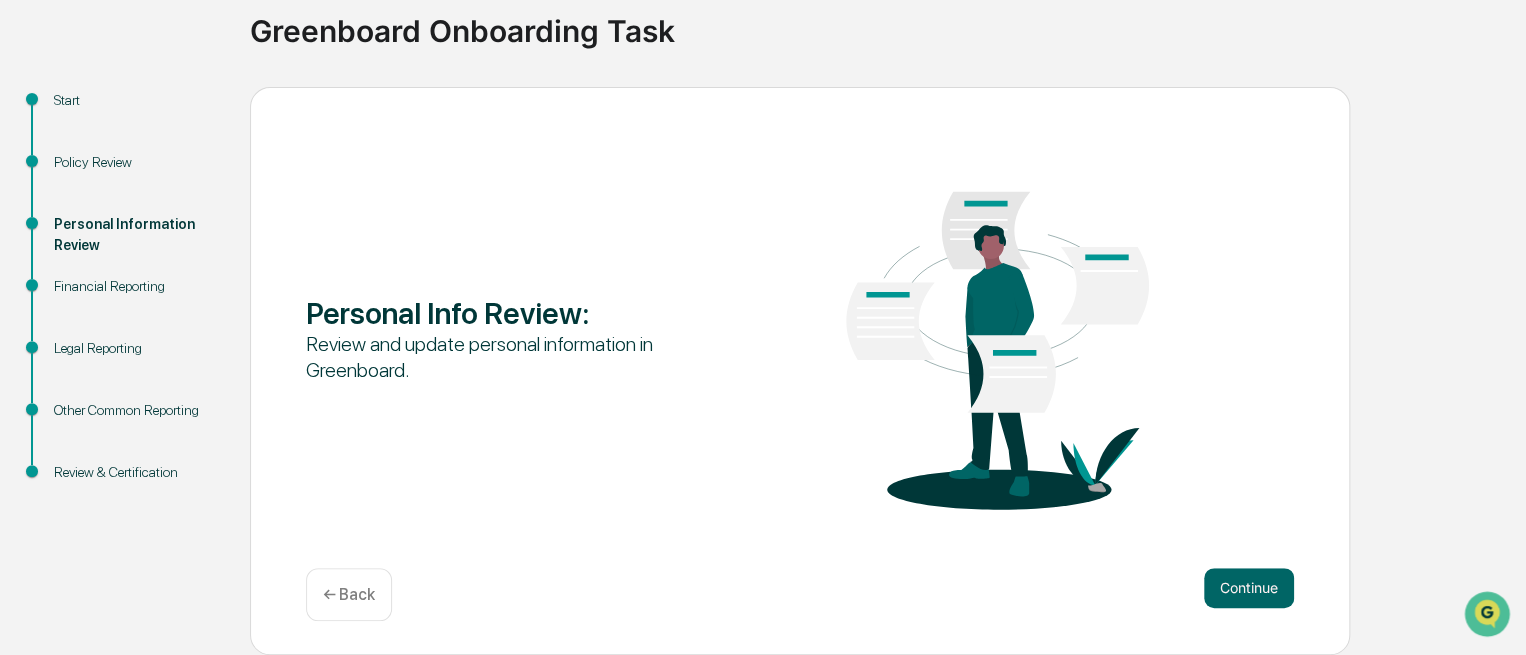 scroll, scrollTop: 149, scrollLeft: 0, axis: vertical 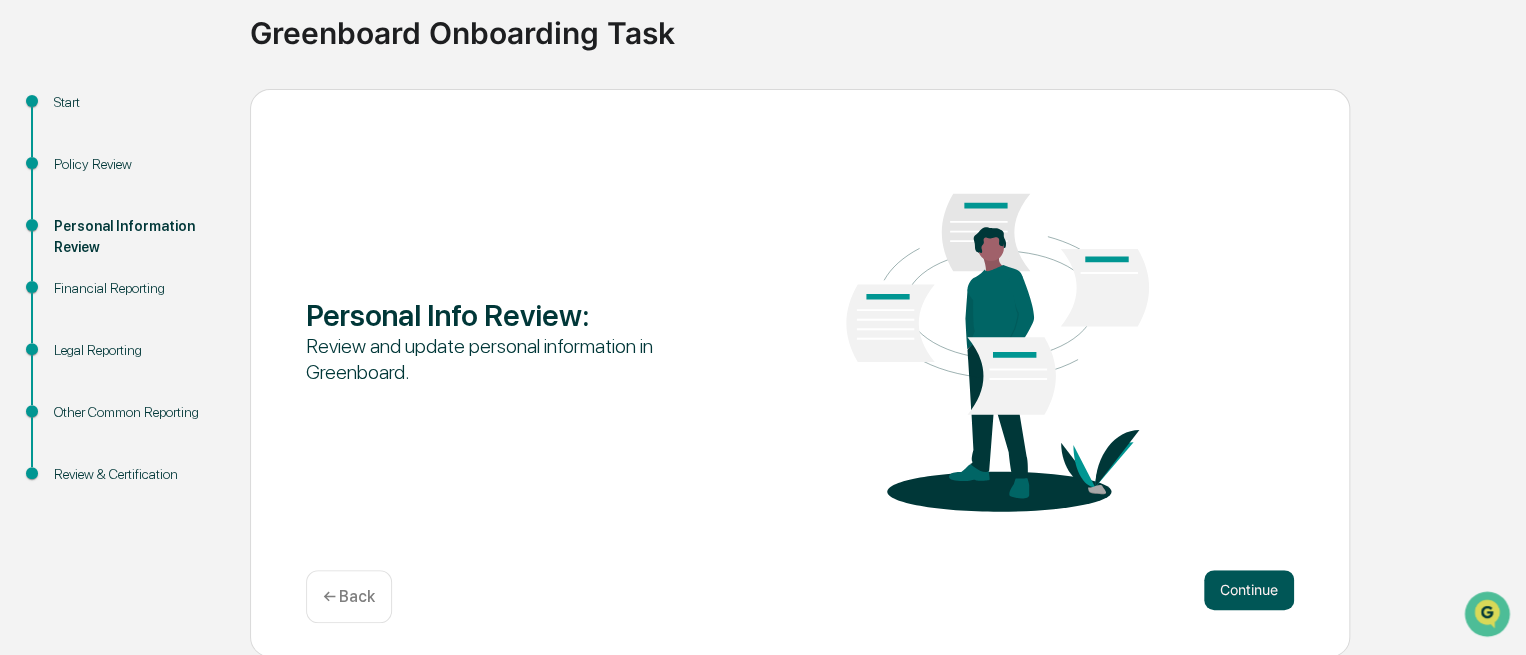 click on "Continue" at bounding box center [1249, 590] 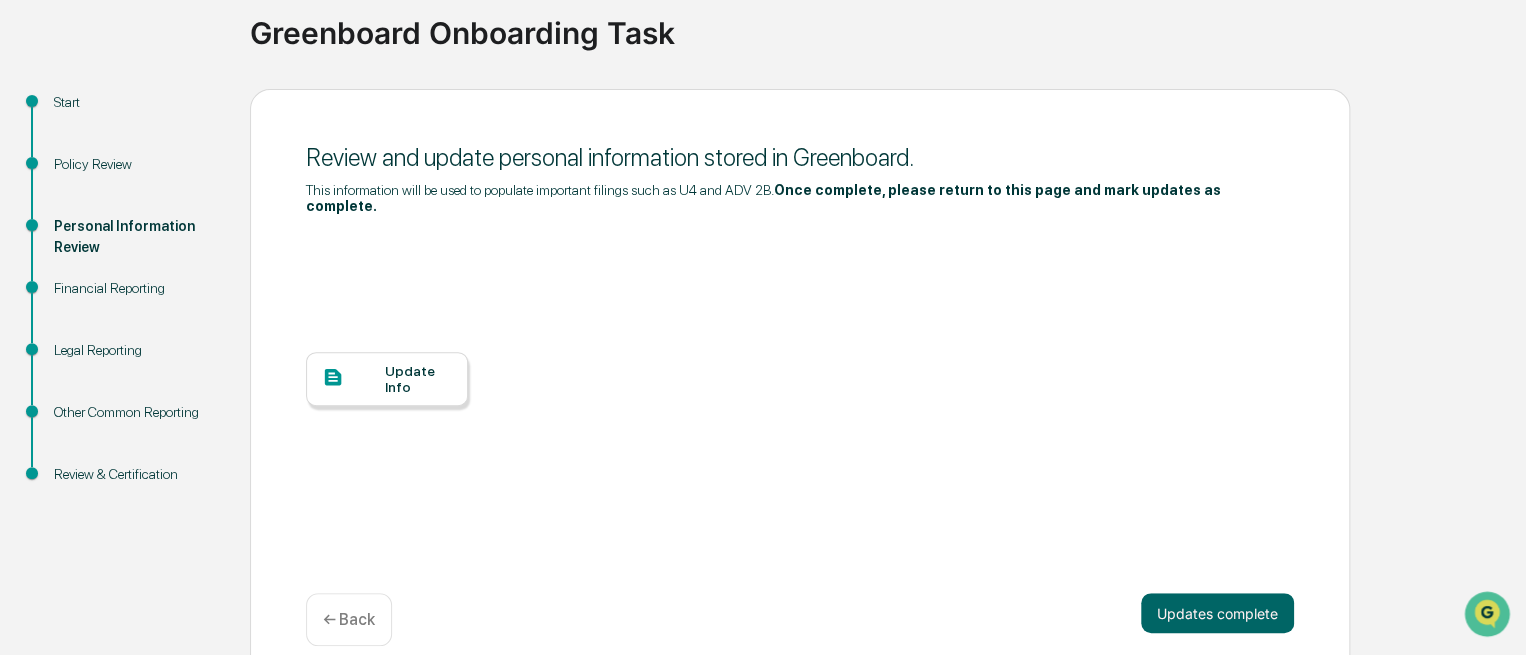 click on "Update Info" at bounding box center [418, 379] 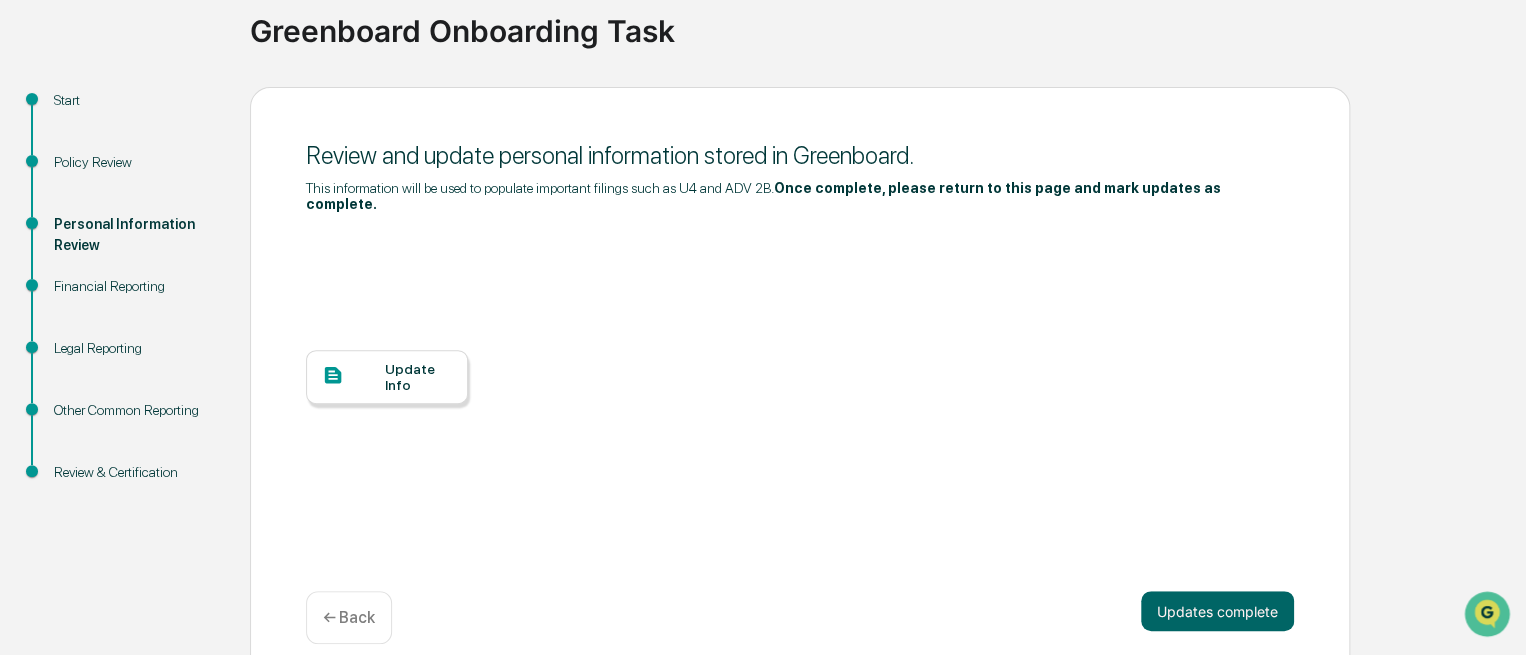 scroll, scrollTop: 152, scrollLeft: 0, axis: vertical 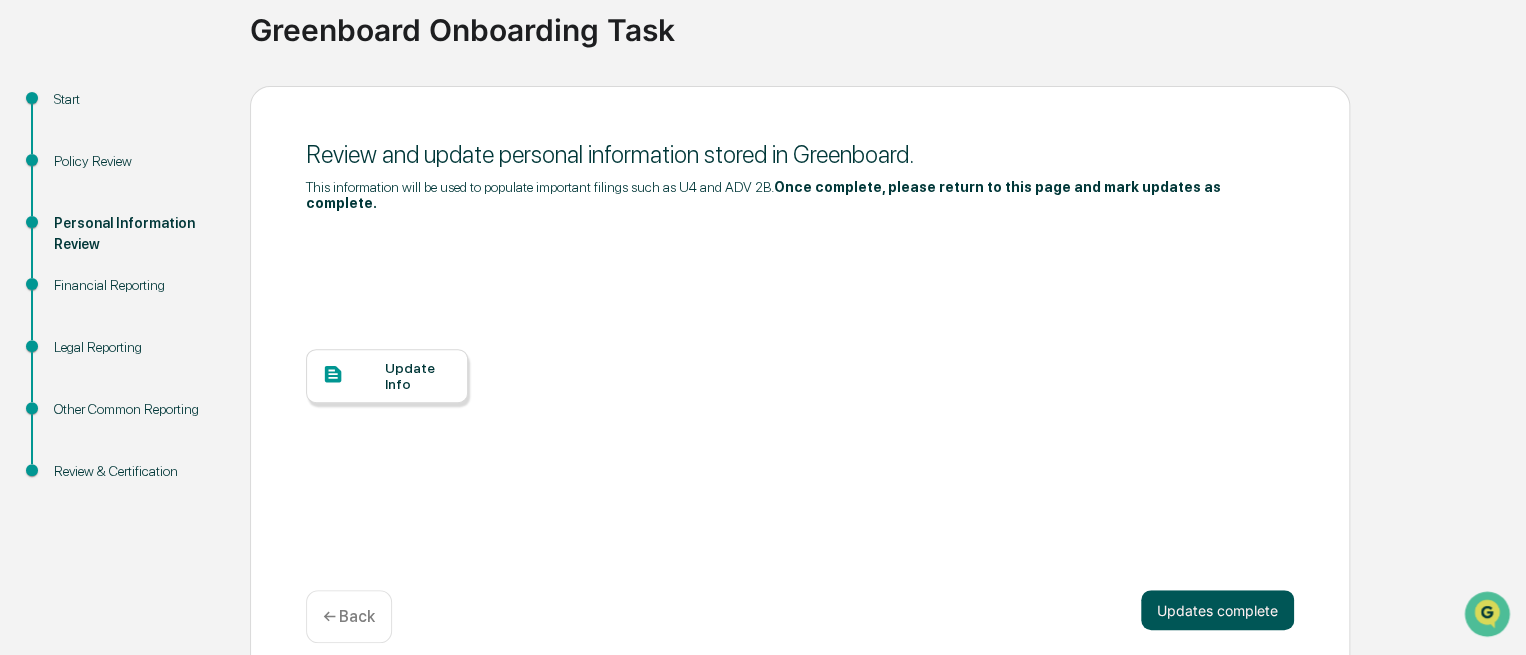 click on "Updates complete" at bounding box center (1217, 610) 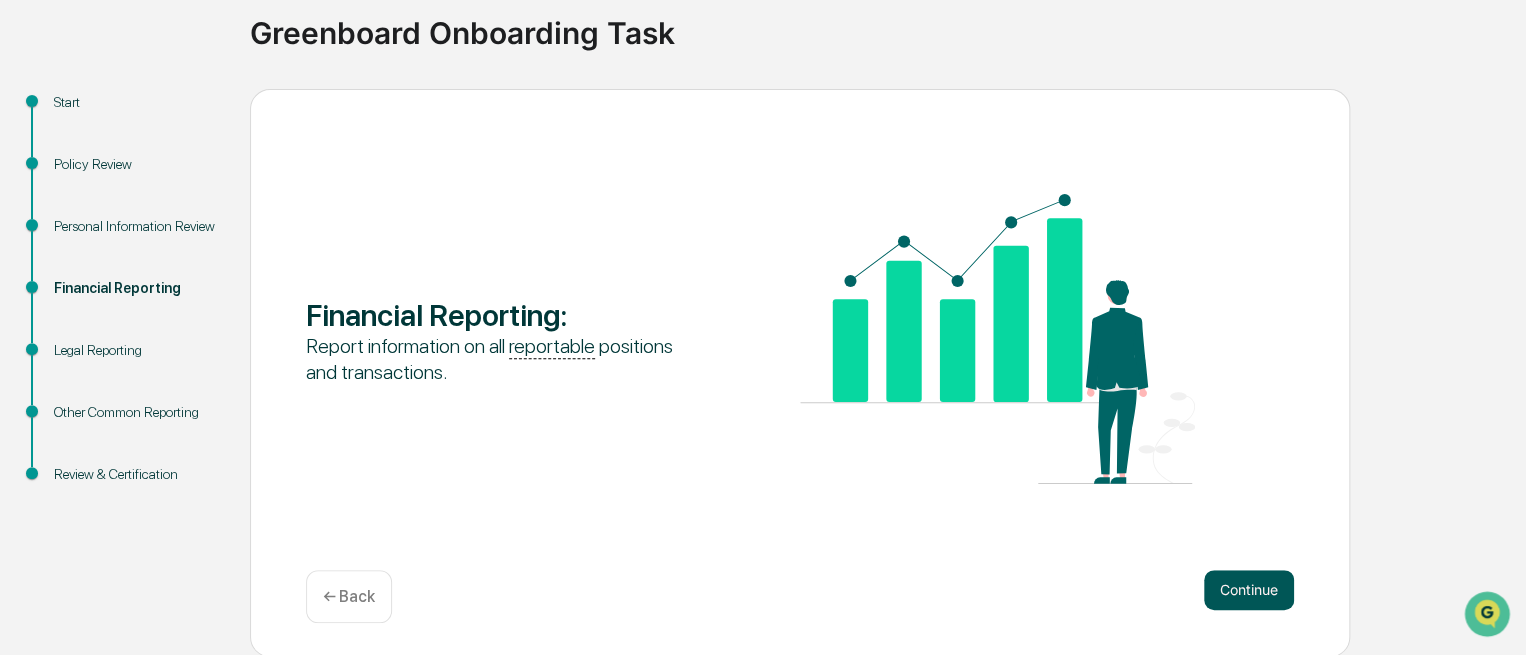 click on "Continue" at bounding box center (1249, 590) 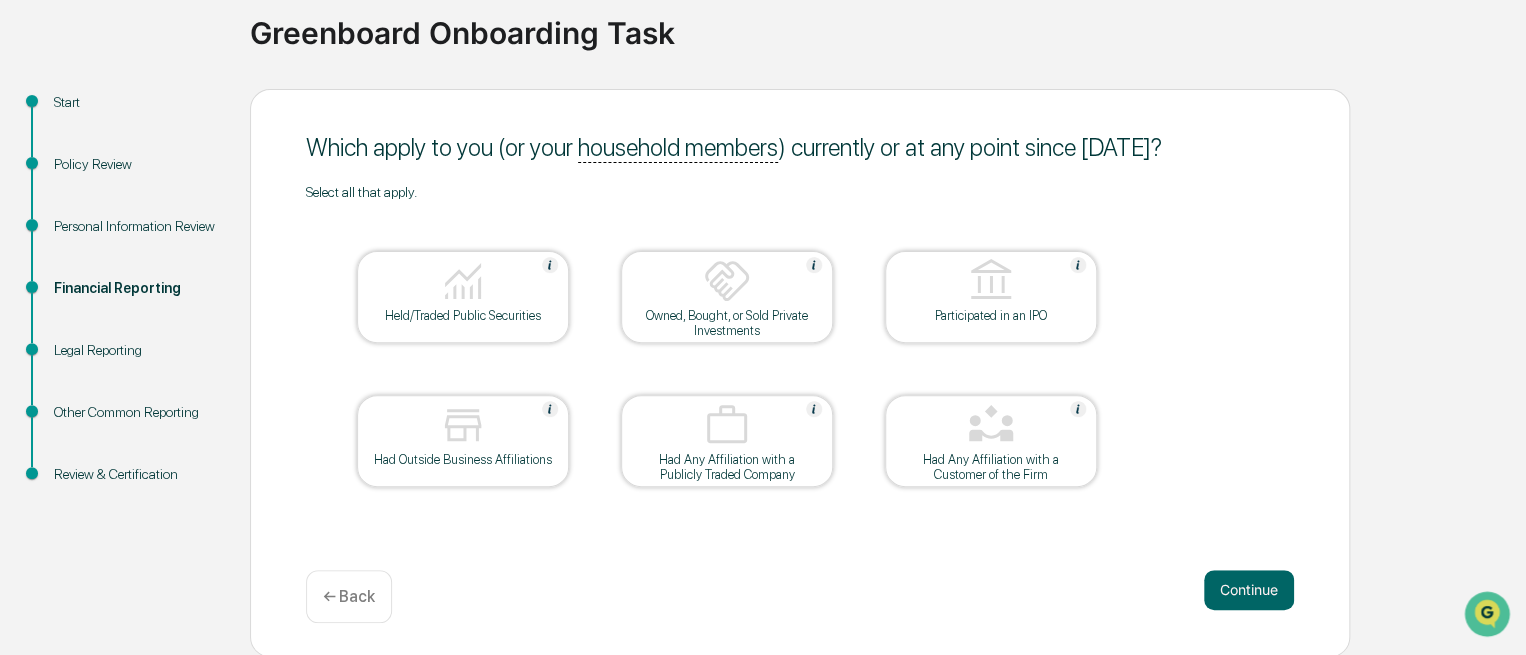click on "Continue" at bounding box center [1249, 590] 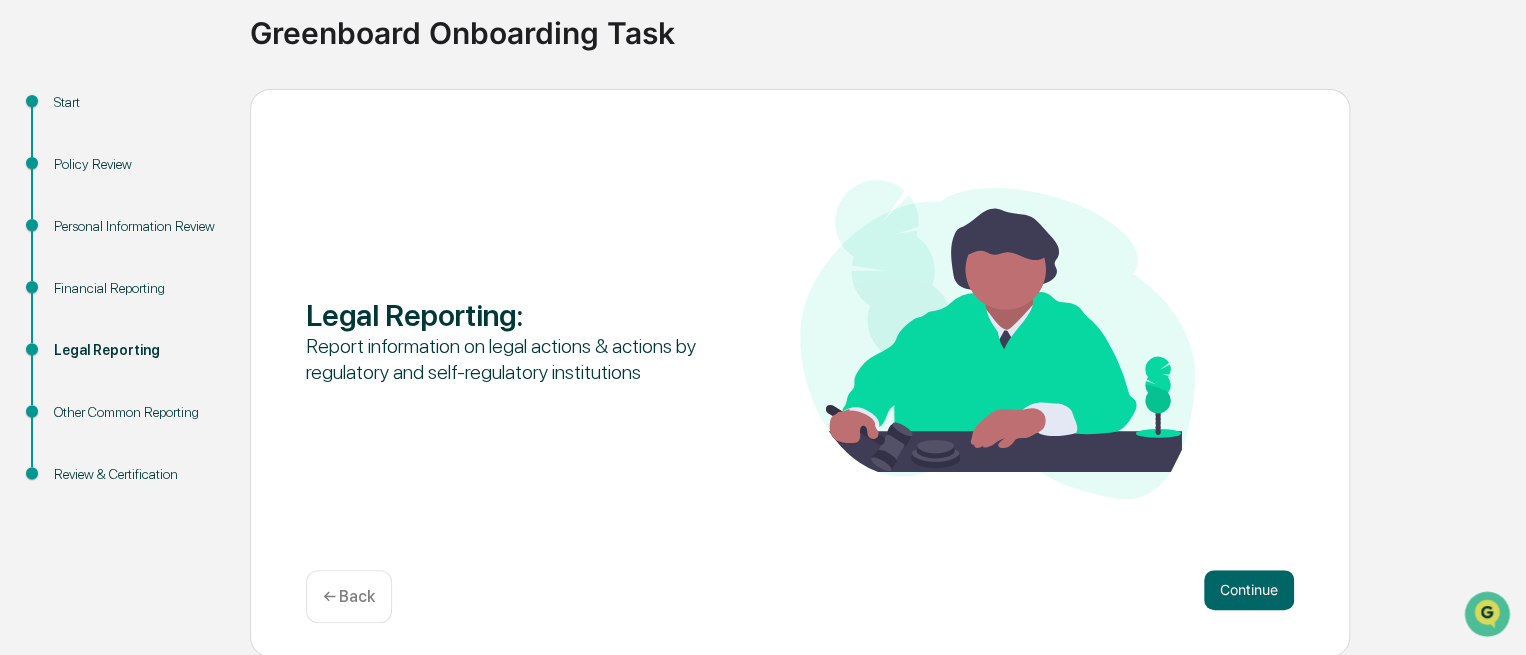 click on "Continue" at bounding box center [1249, 590] 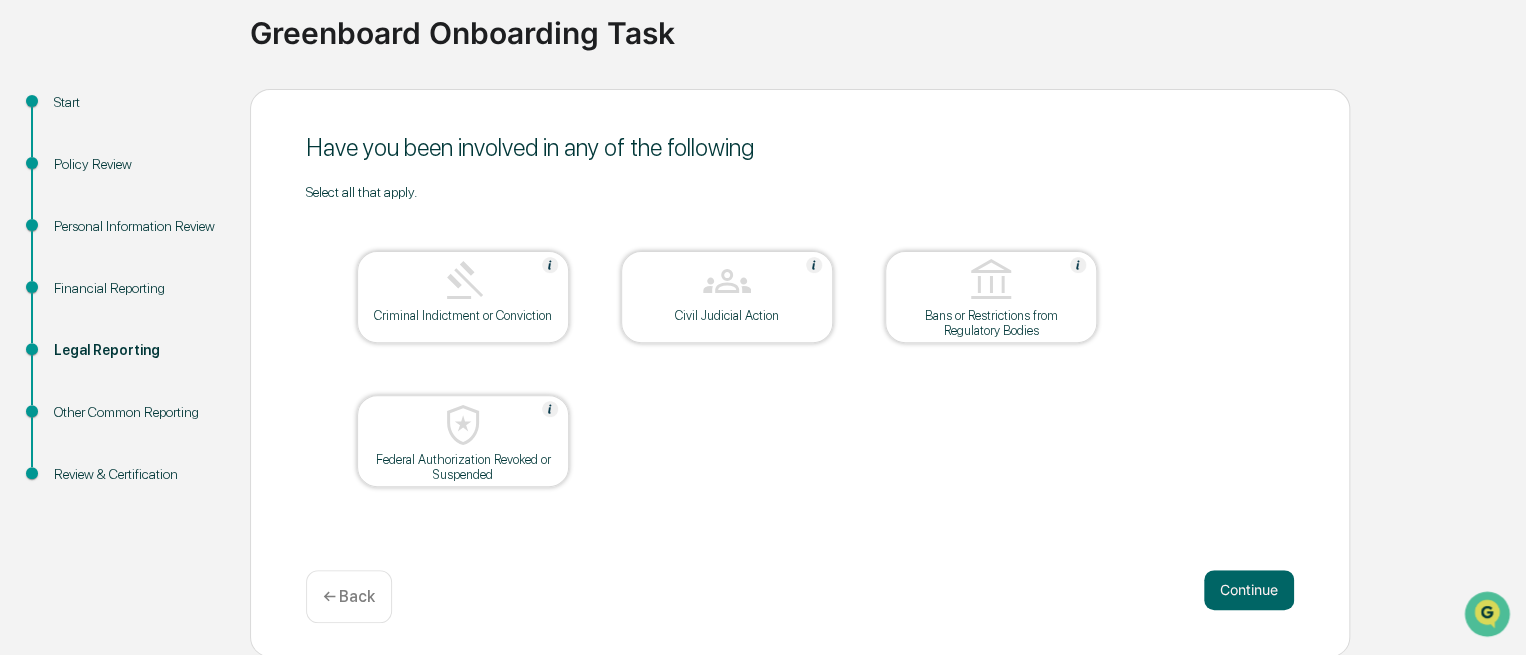click on "Continue" at bounding box center [1249, 590] 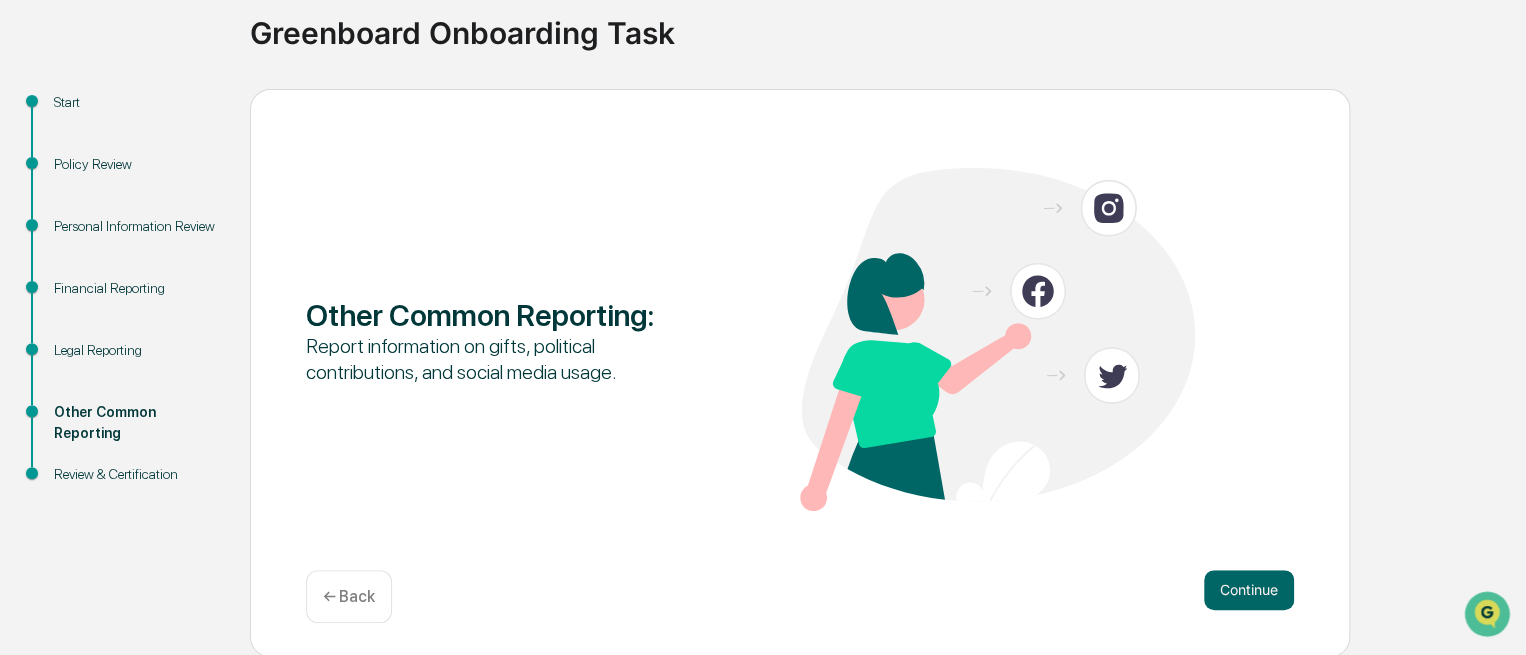 click on "Continue" at bounding box center [1249, 590] 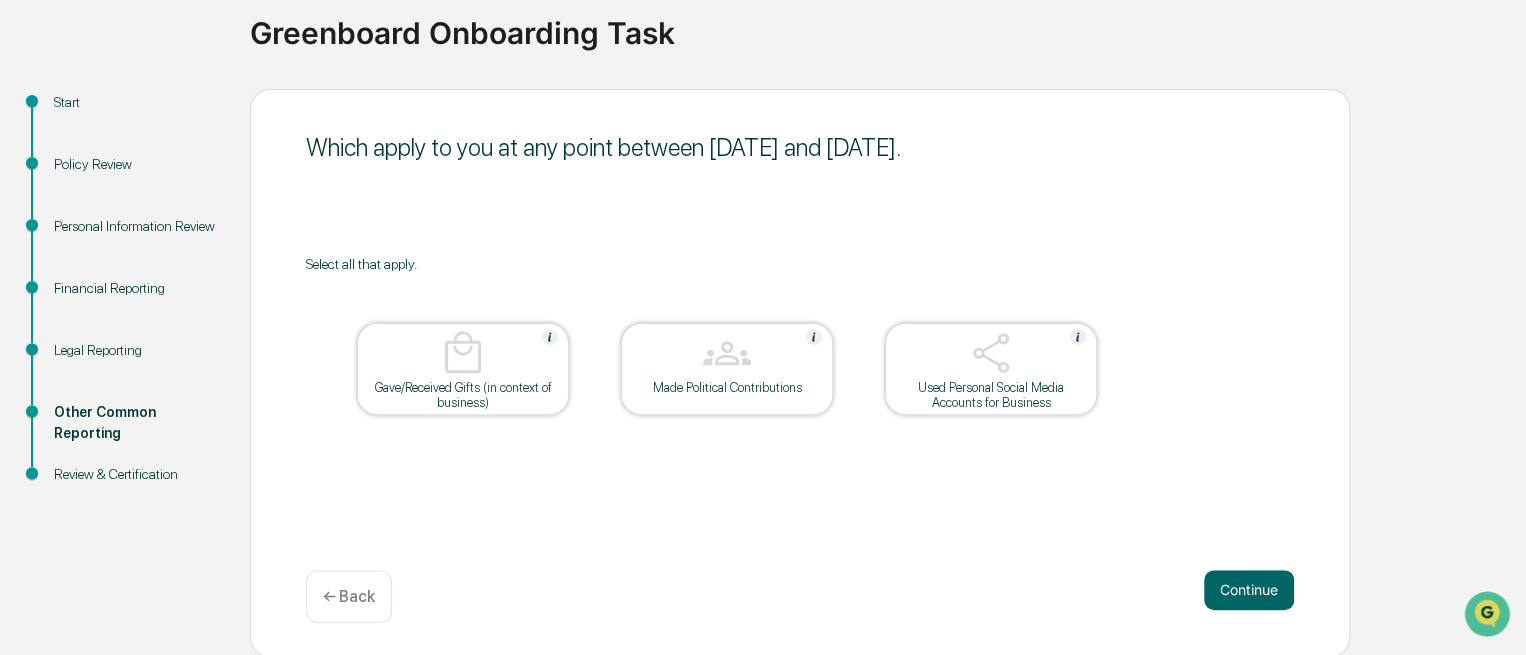 click on "Continue" at bounding box center (1249, 590) 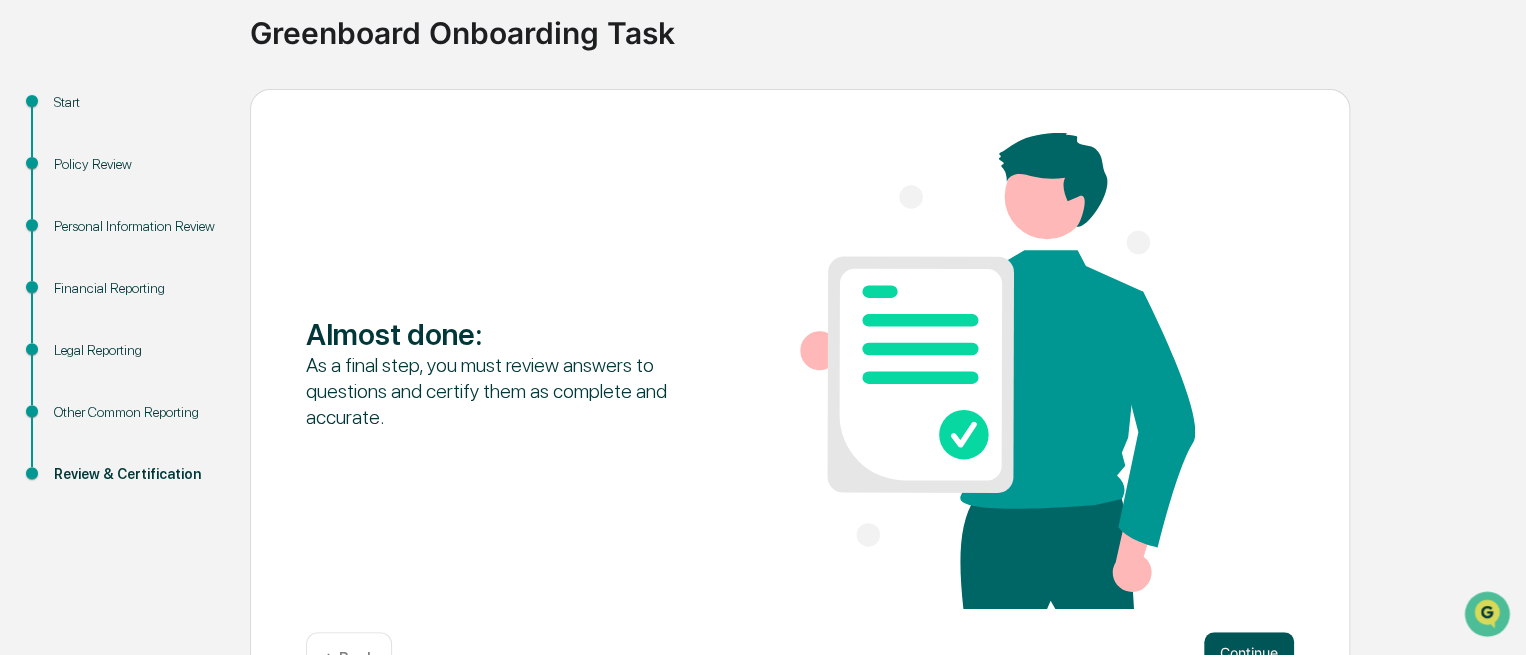 click on "Continue" at bounding box center (1249, 652) 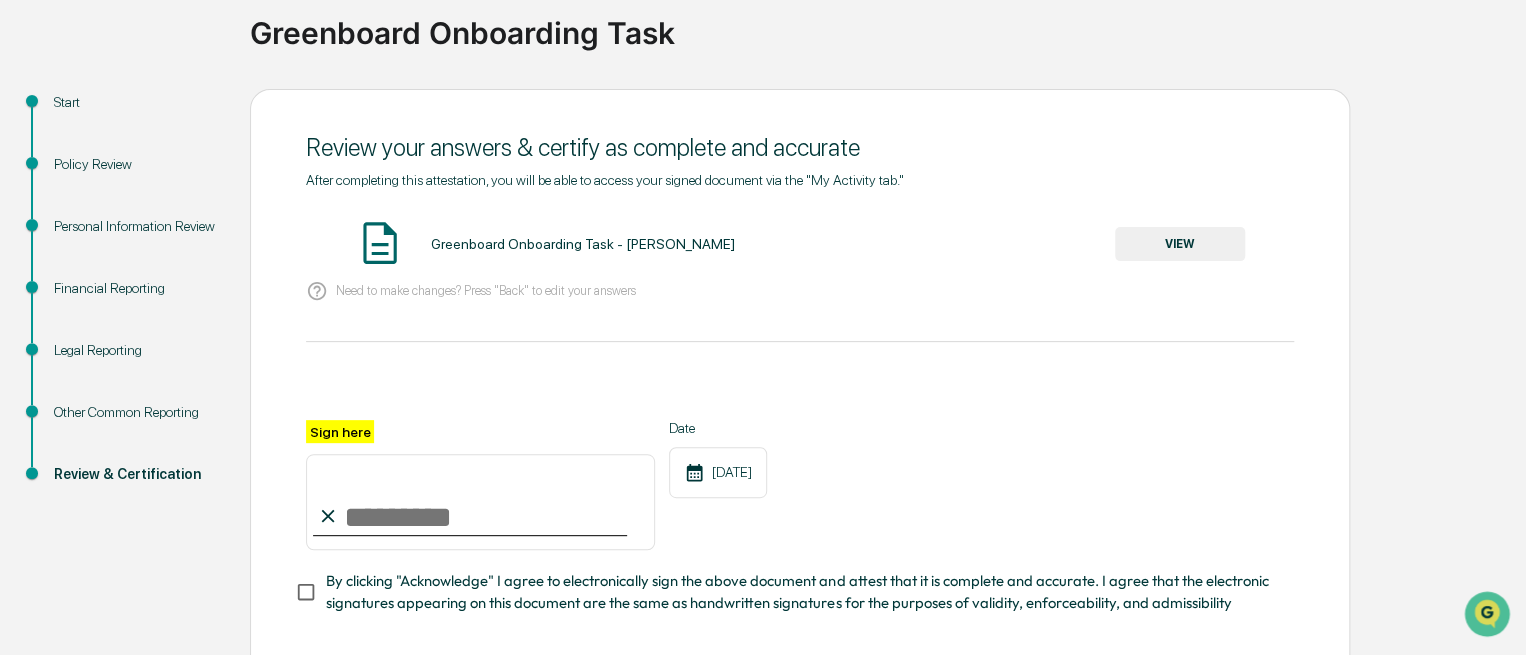 click on "Sign here" at bounding box center [480, 502] 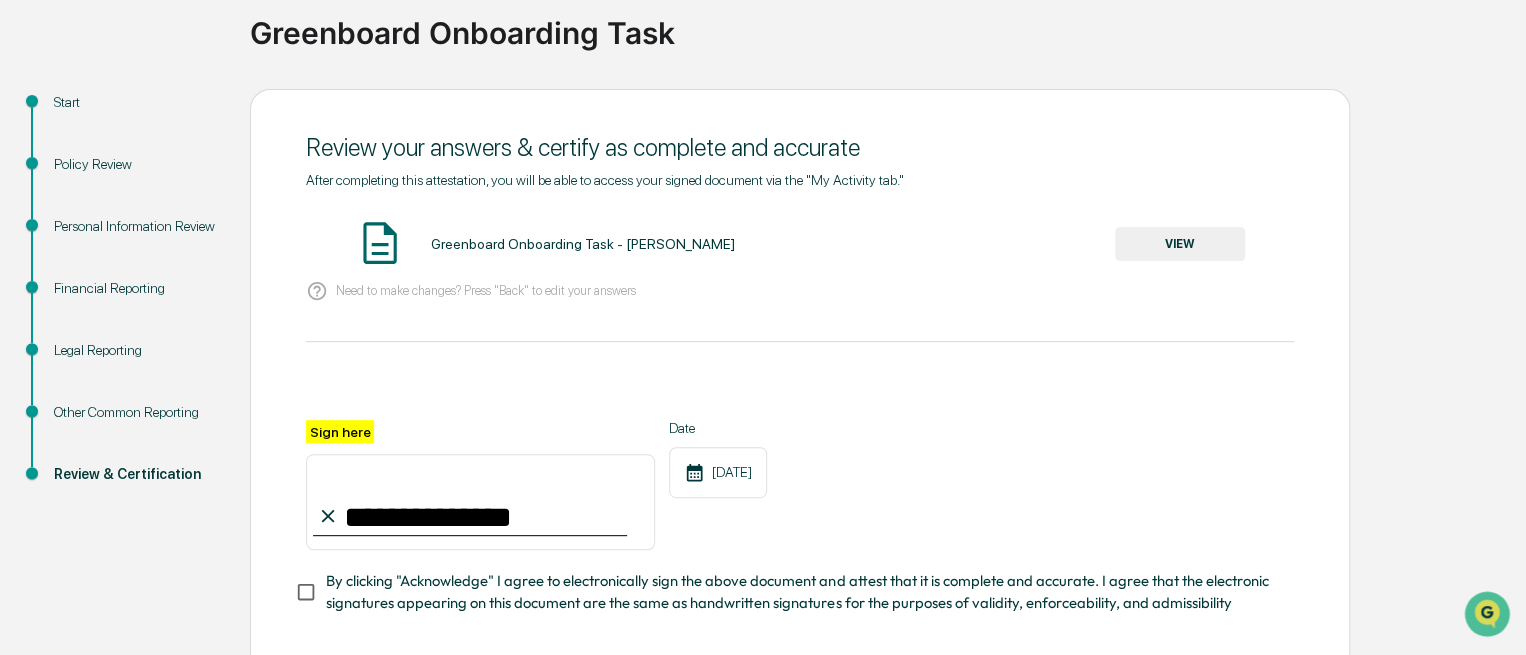click on "VIEW" at bounding box center (1180, 244) 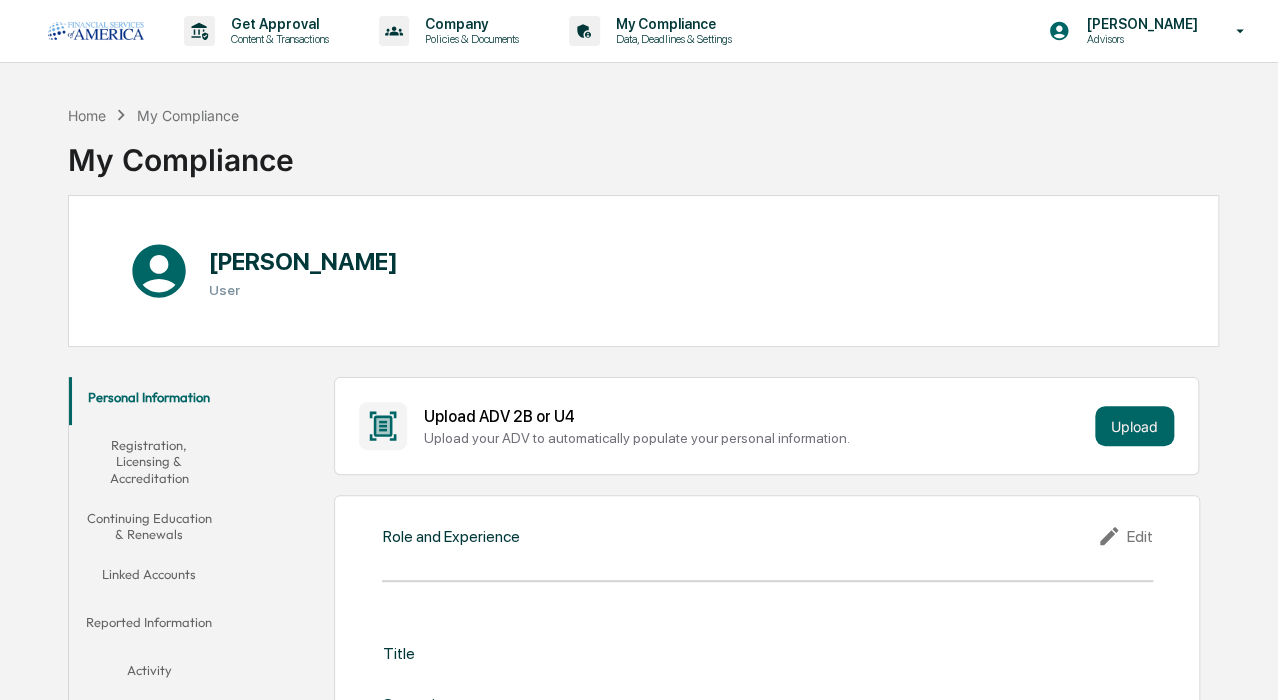 scroll, scrollTop: 0, scrollLeft: 0, axis: both 